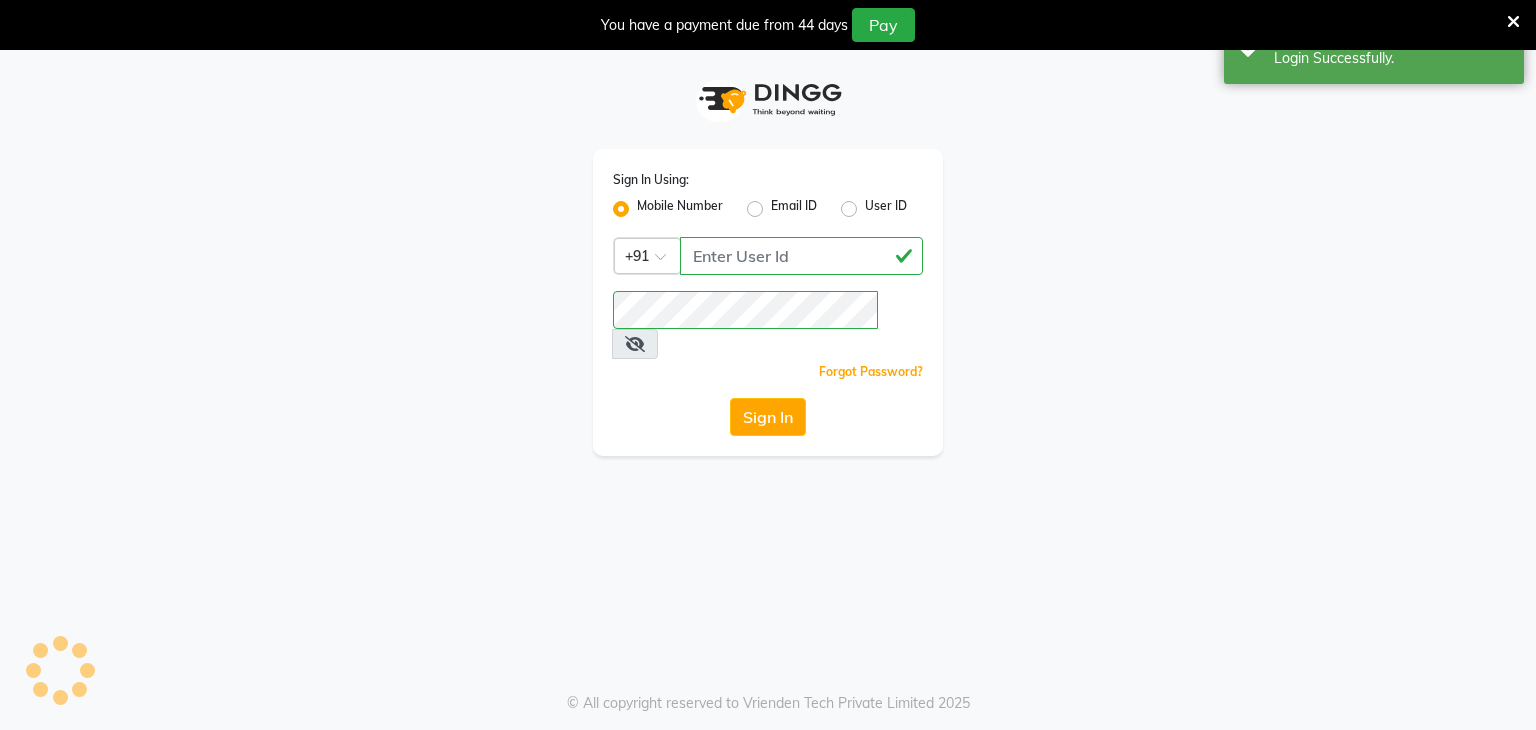 scroll, scrollTop: 0, scrollLeft: 0, axis: both 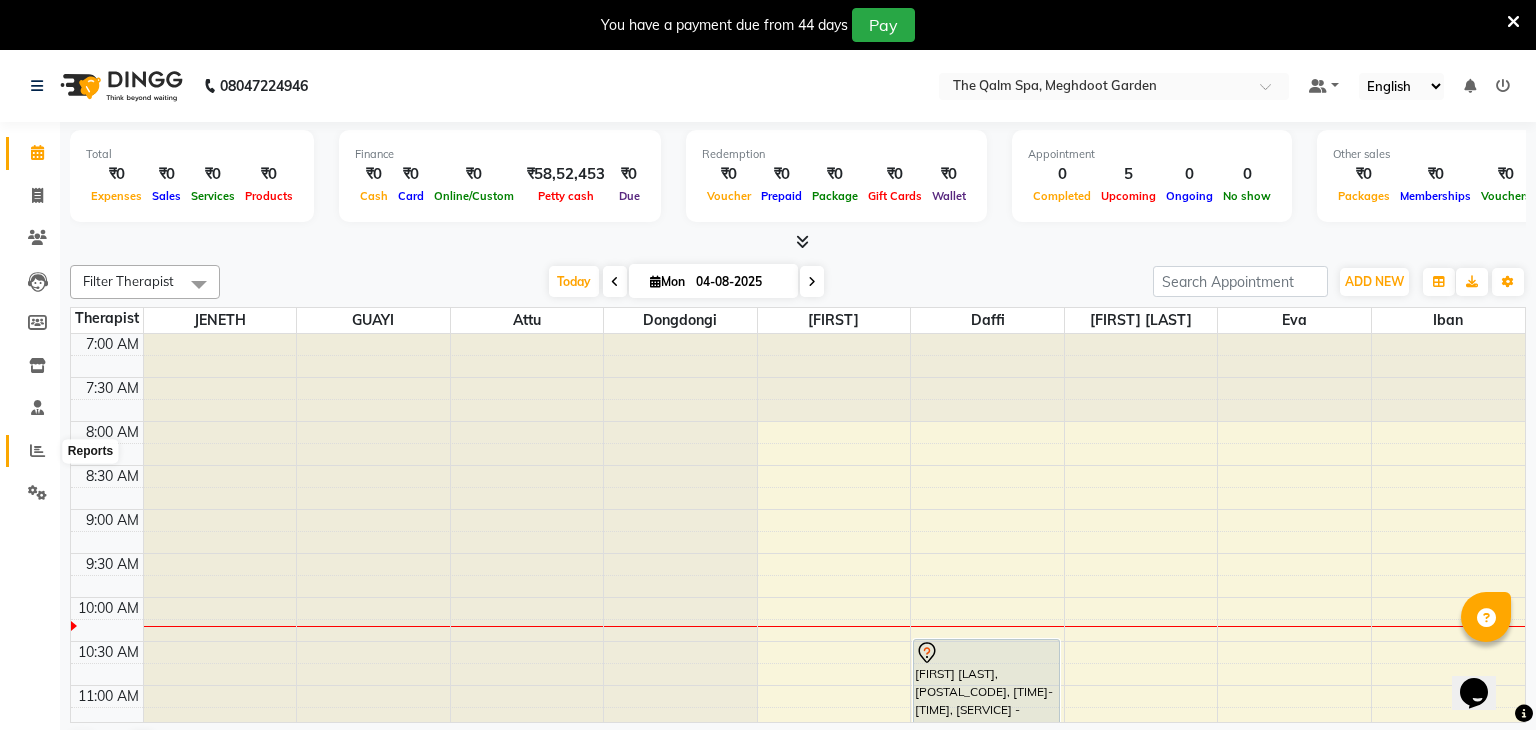 click 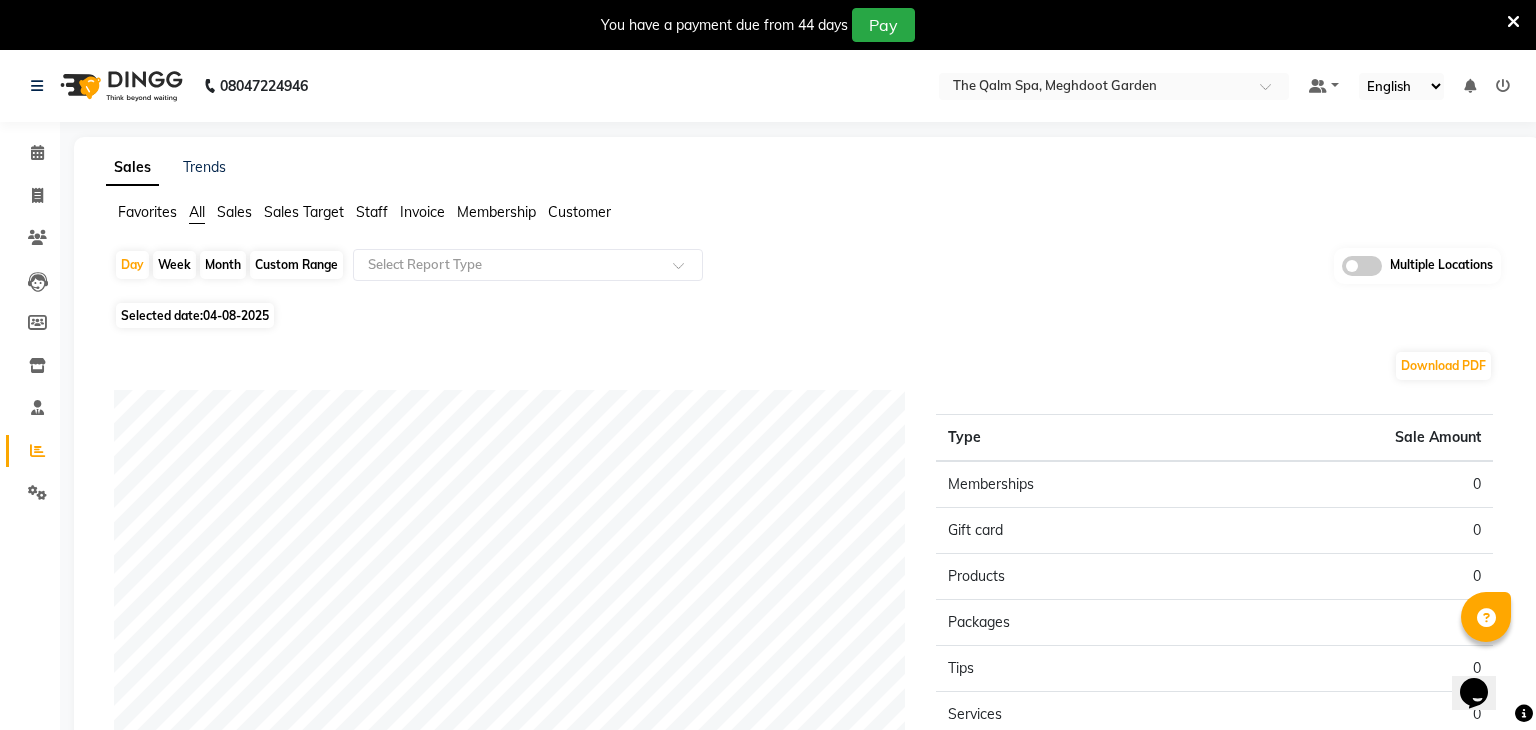 click on "04-08-2025" 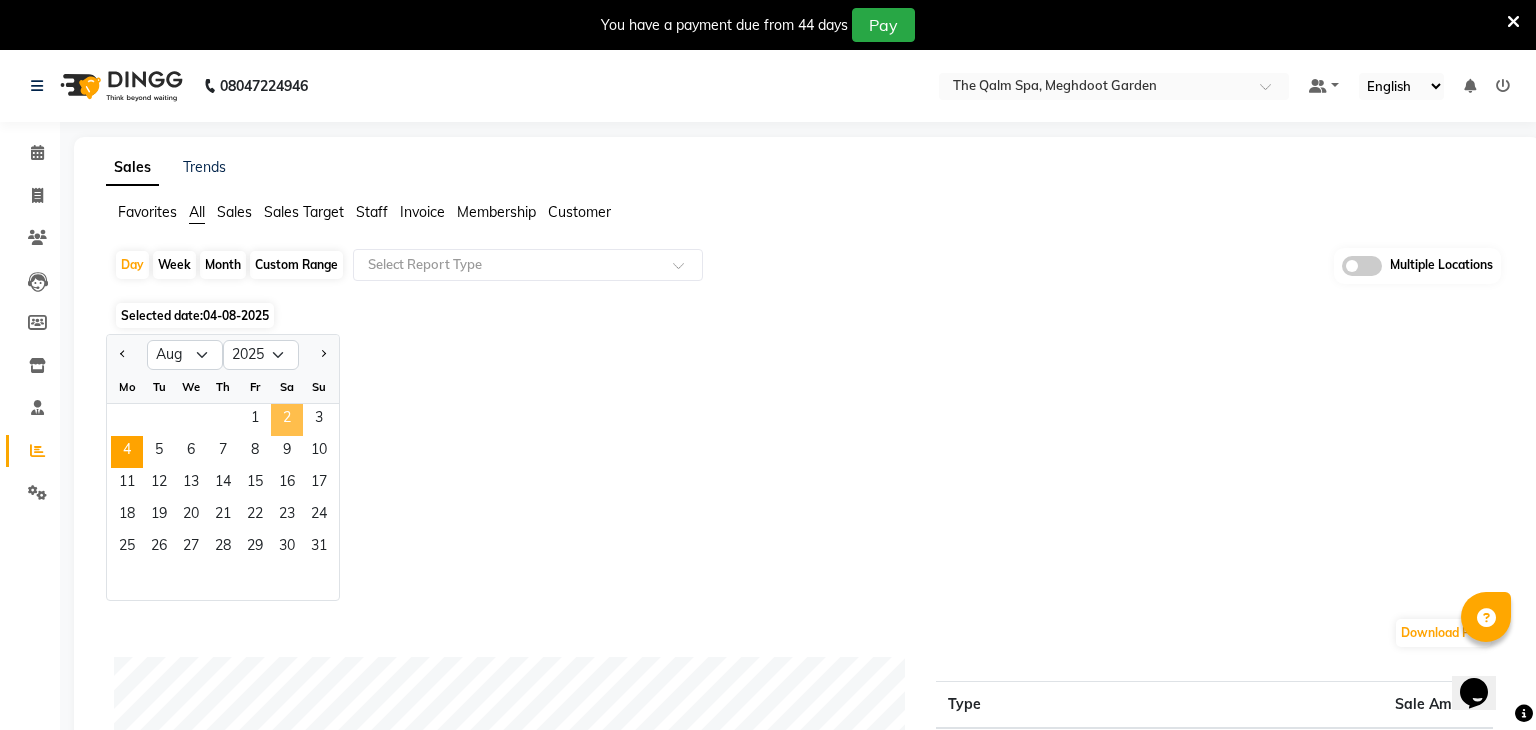 click on "2" 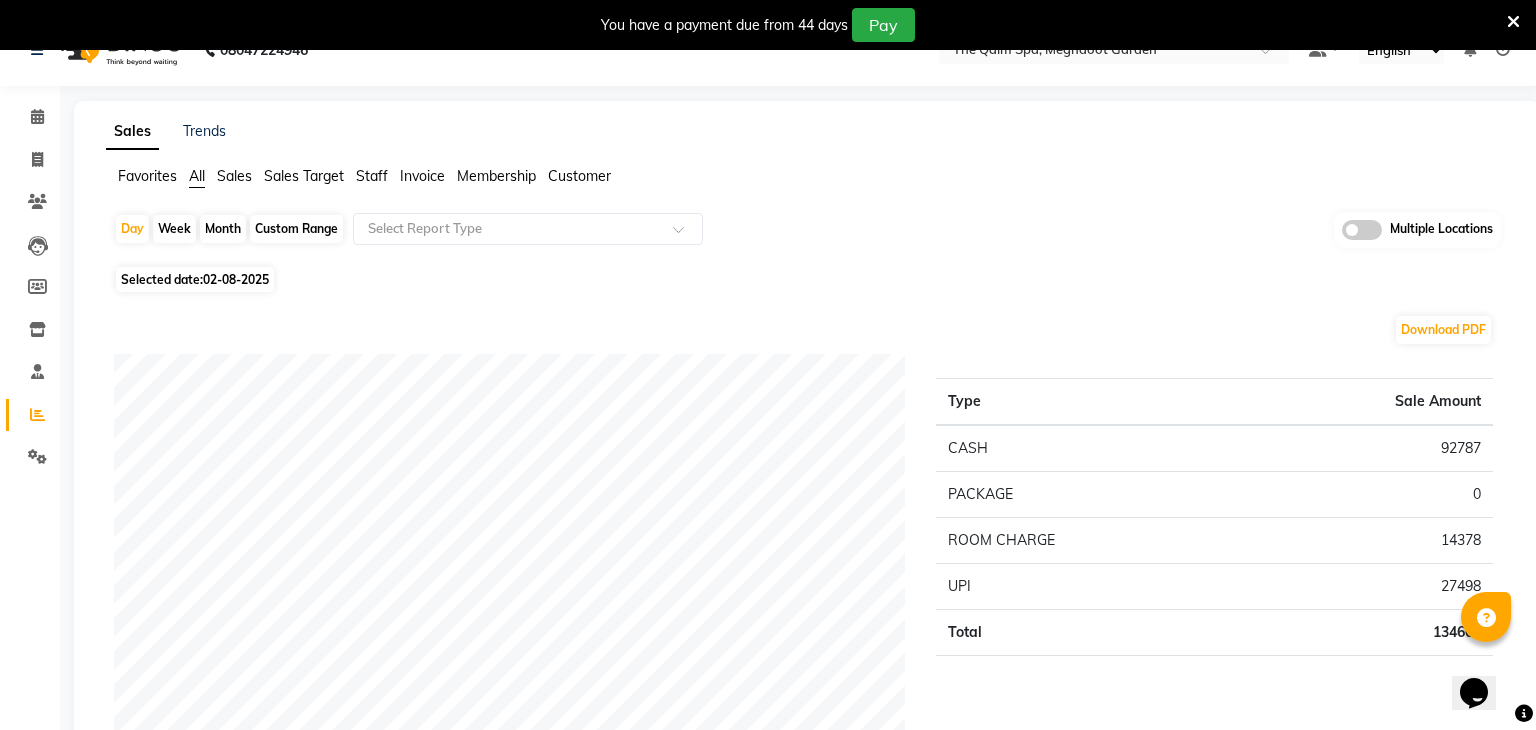 scroll, scrollTop: 239, scrollLeft: 0, axis: vertical 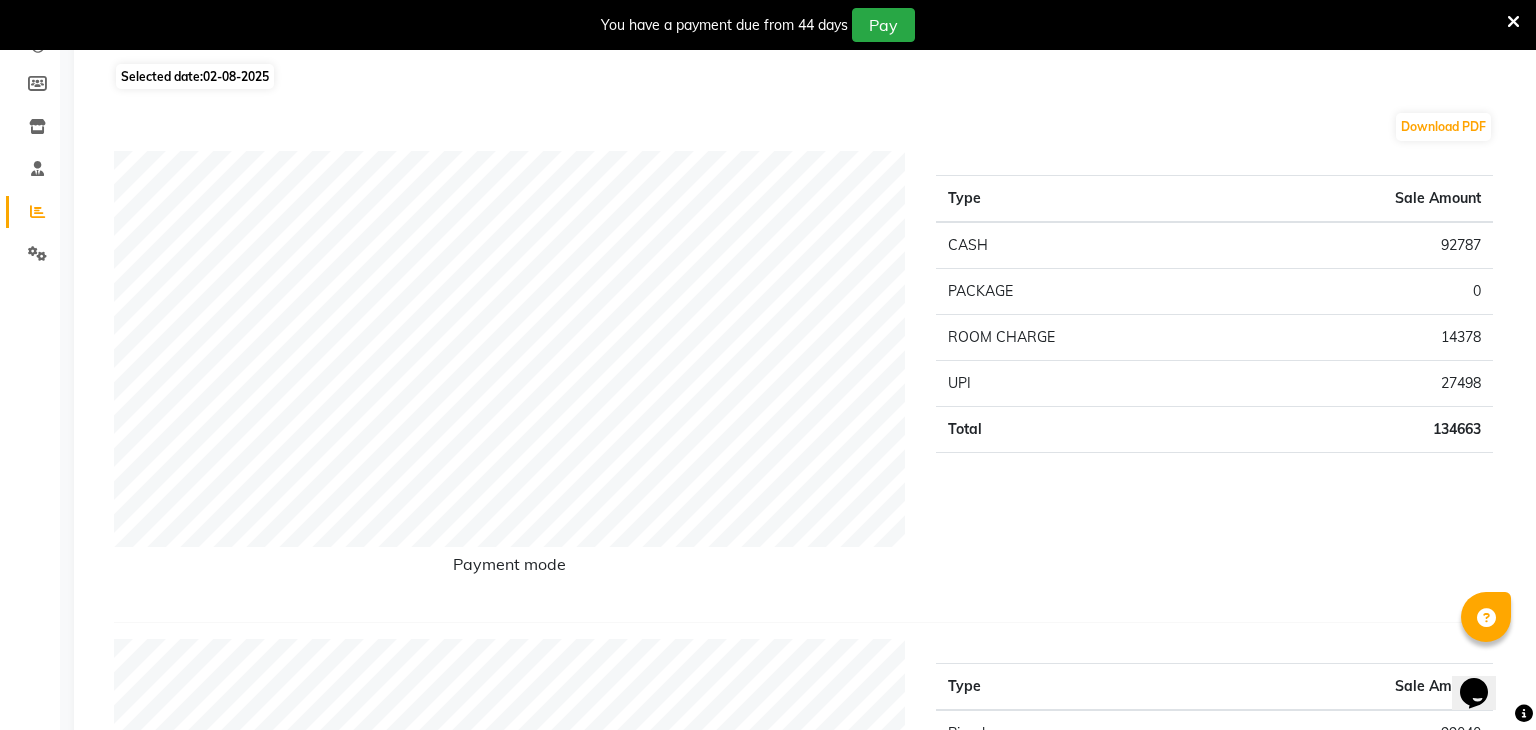 click on "02-08-2025" 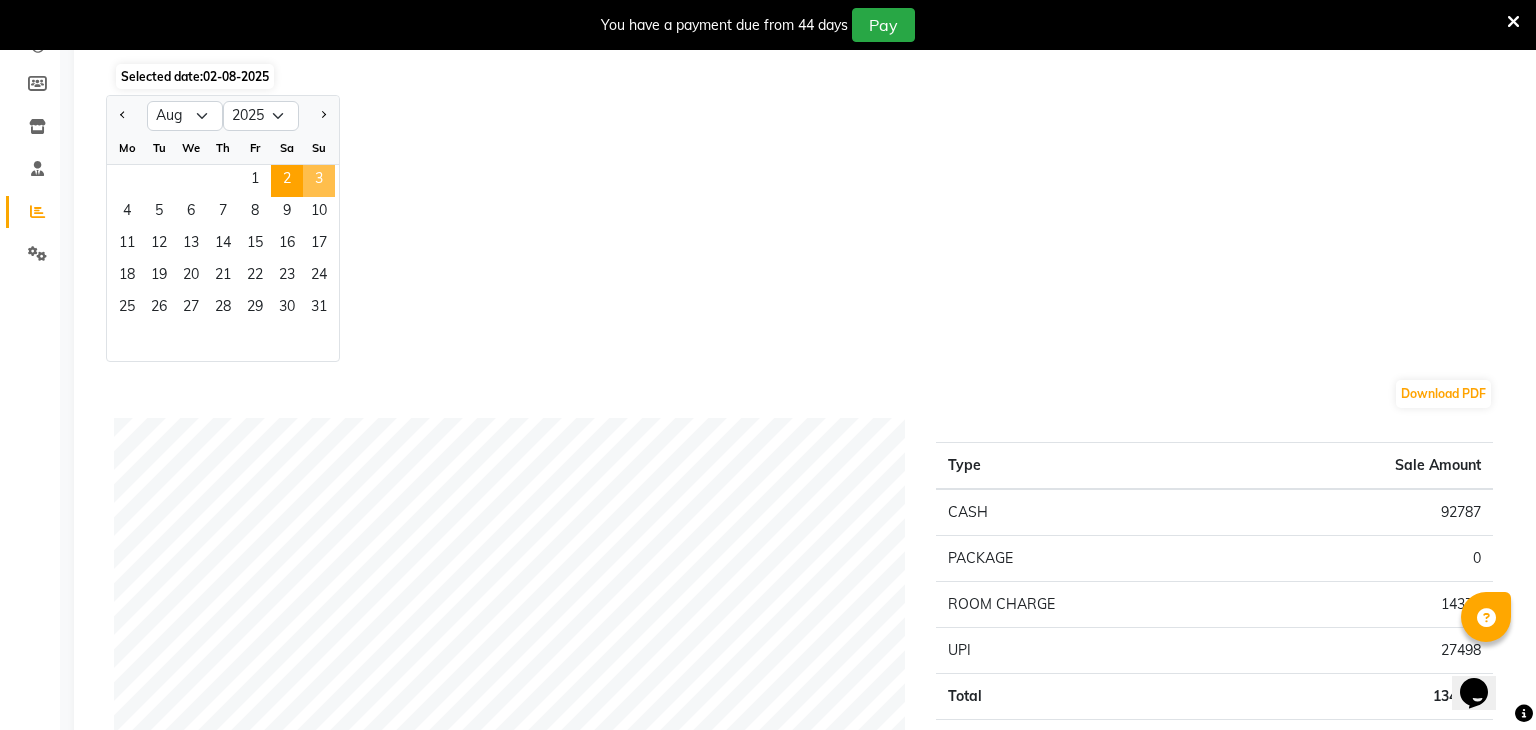 click on "3" 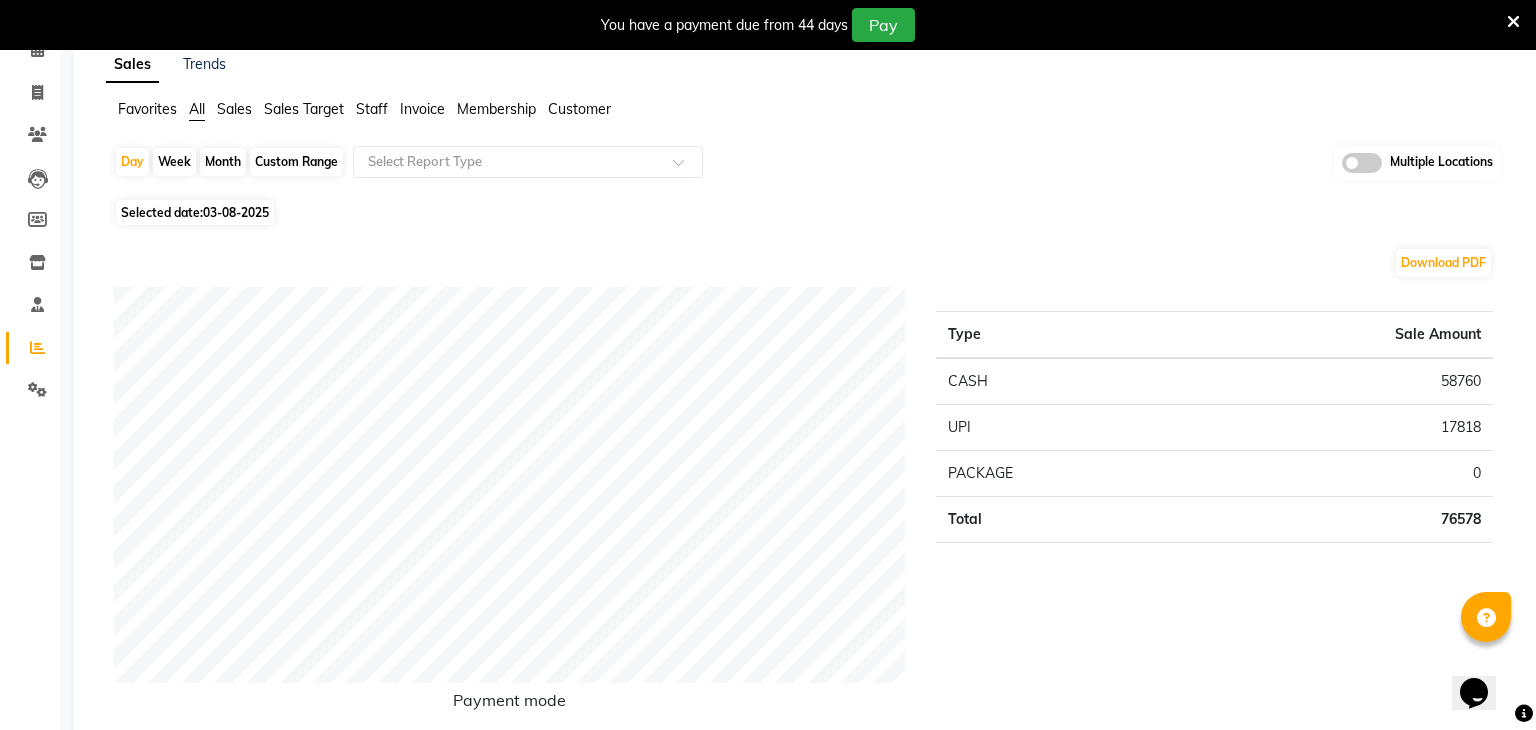 scroll, scrollTop: 0, scrollLeft: 0, axis: both 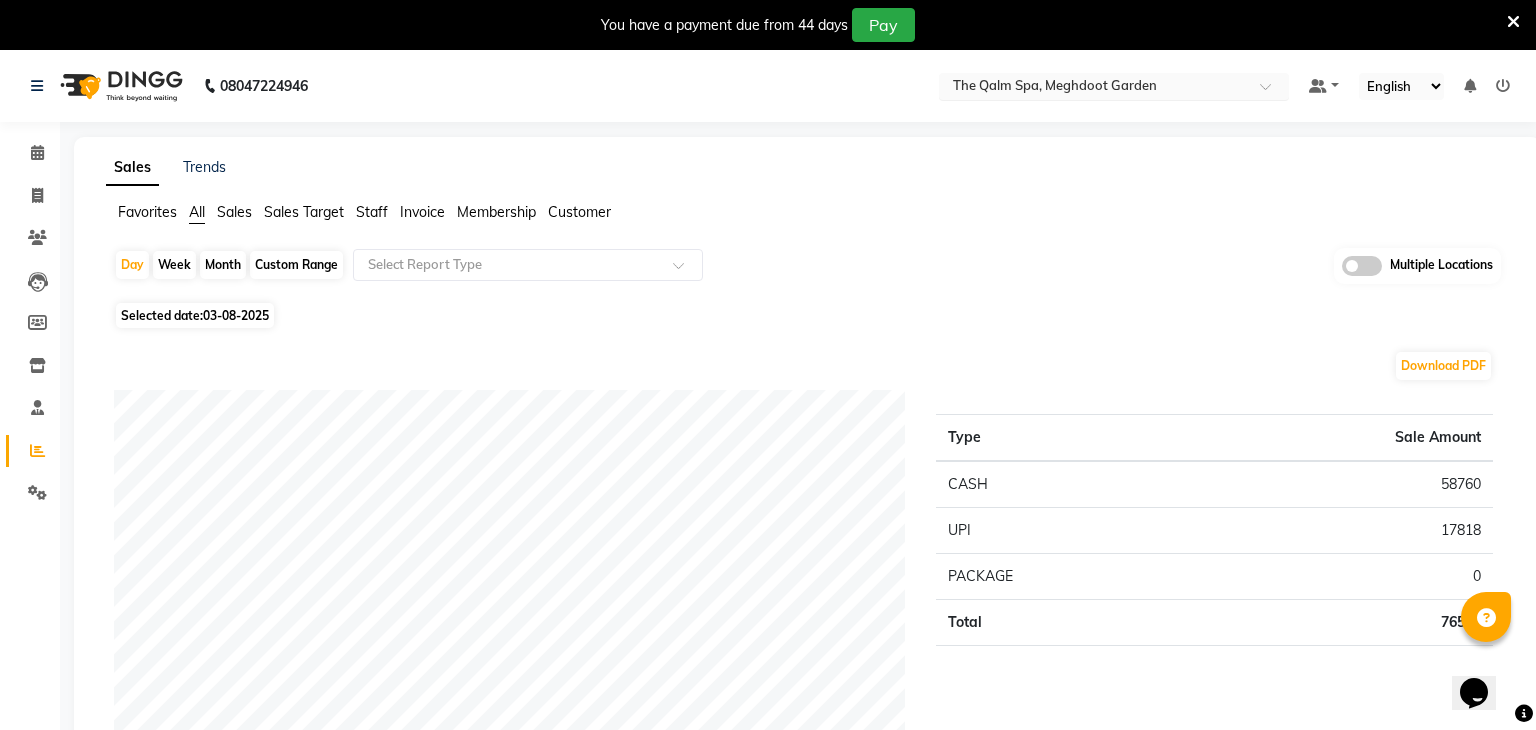click at bounding box center (1094, 88) 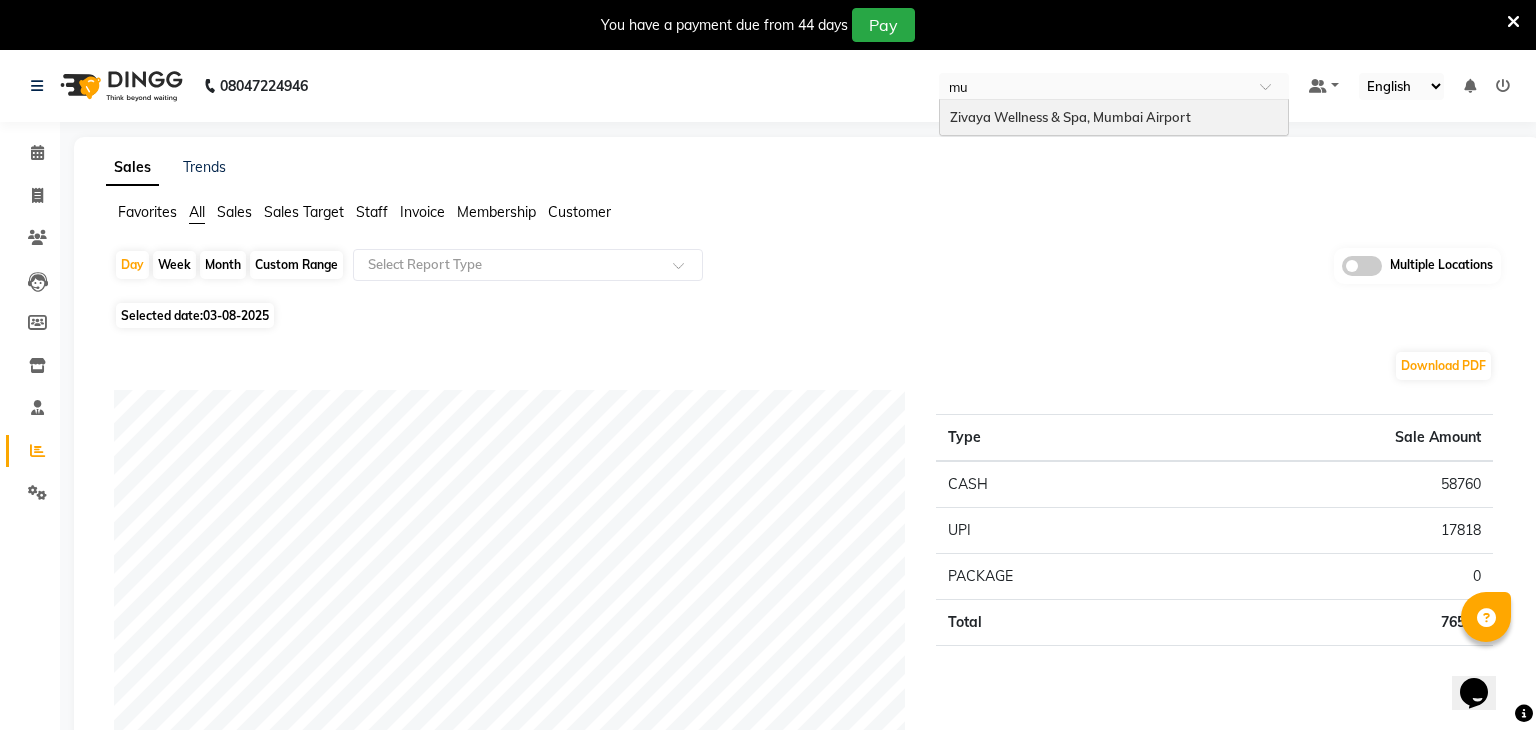 type on "mum" 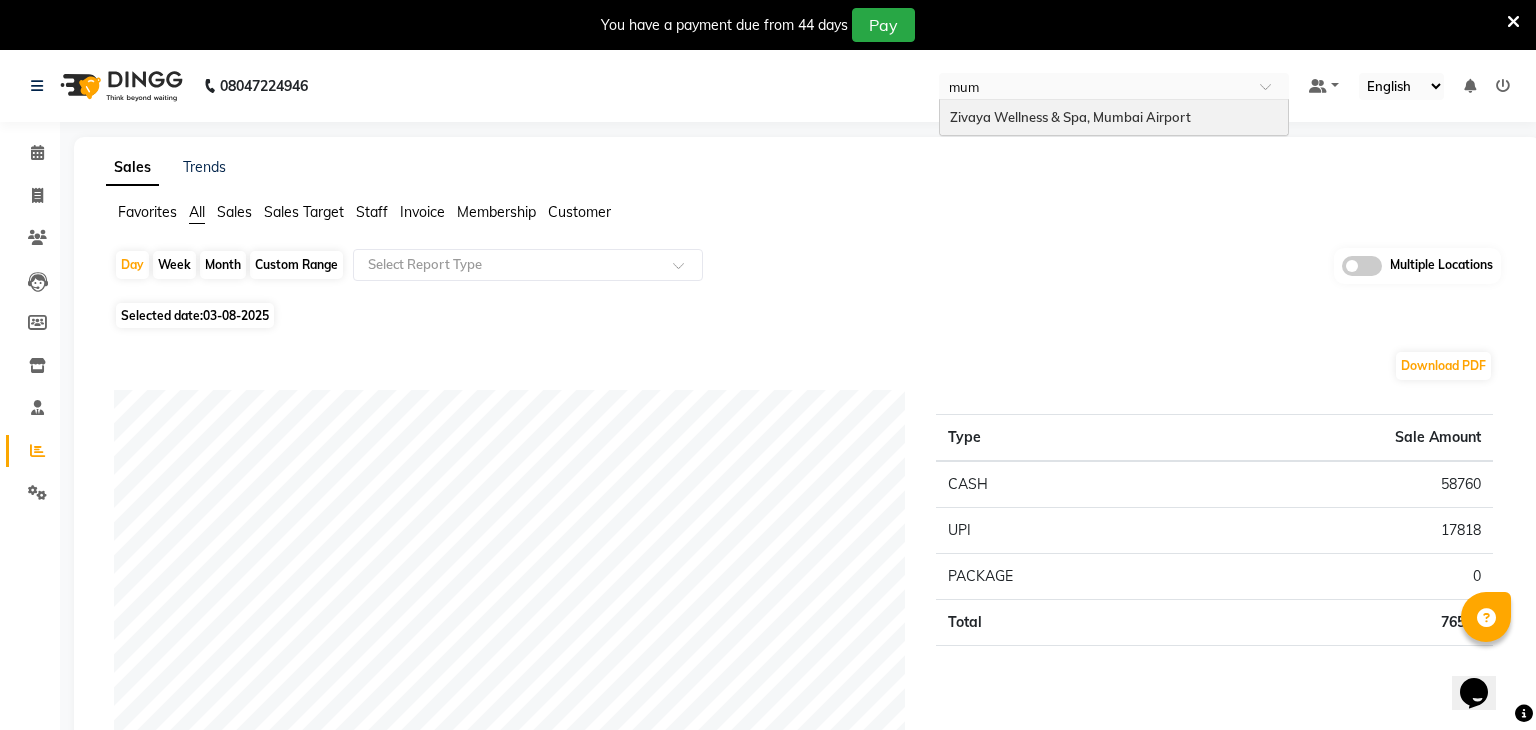 click on "Zivaya Wellness & Spa, Mumbai Airport" at bounding box center [1070, 117] 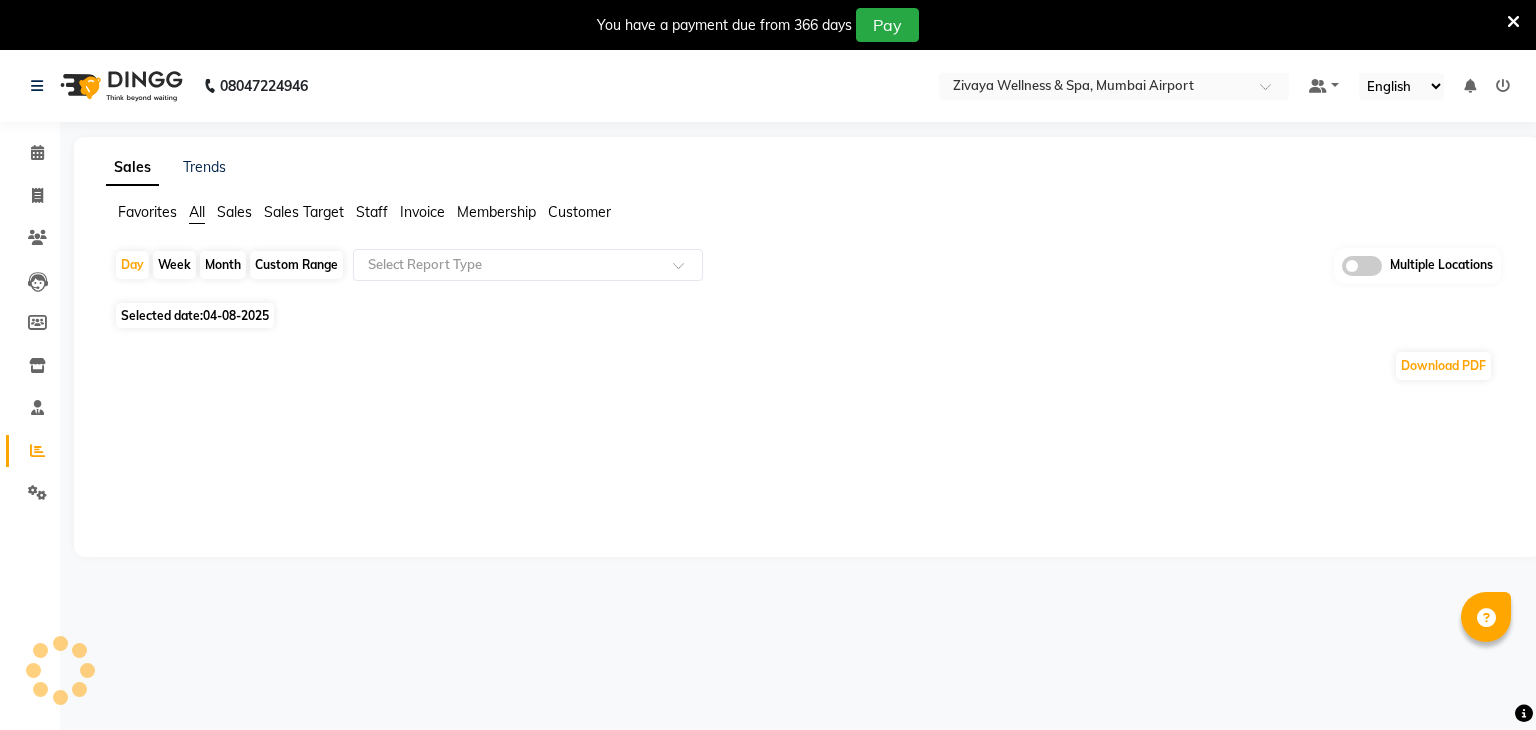 scroll, scrollTop: 0, scrollLeft: 0, axis: both 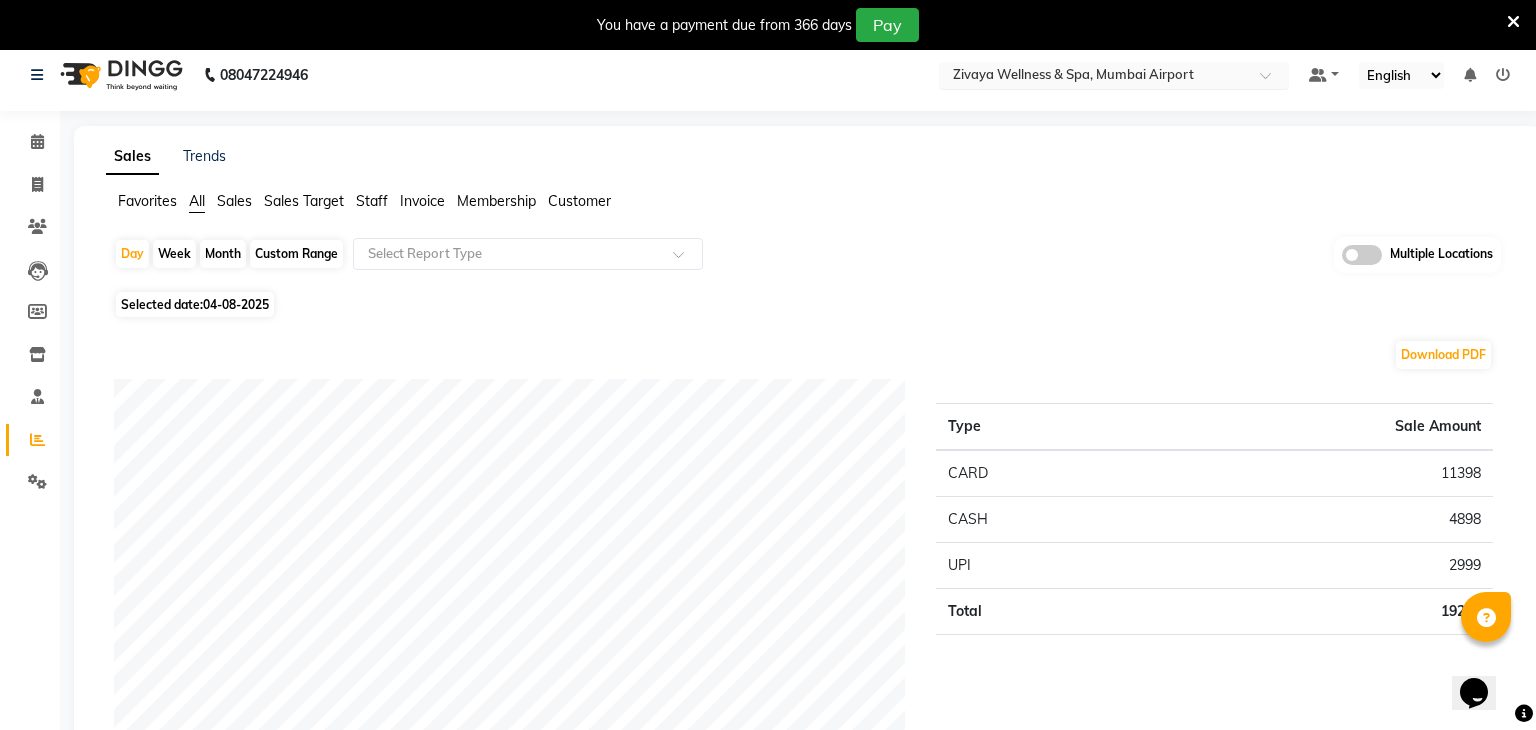 click at bounding box center (1094, 77) 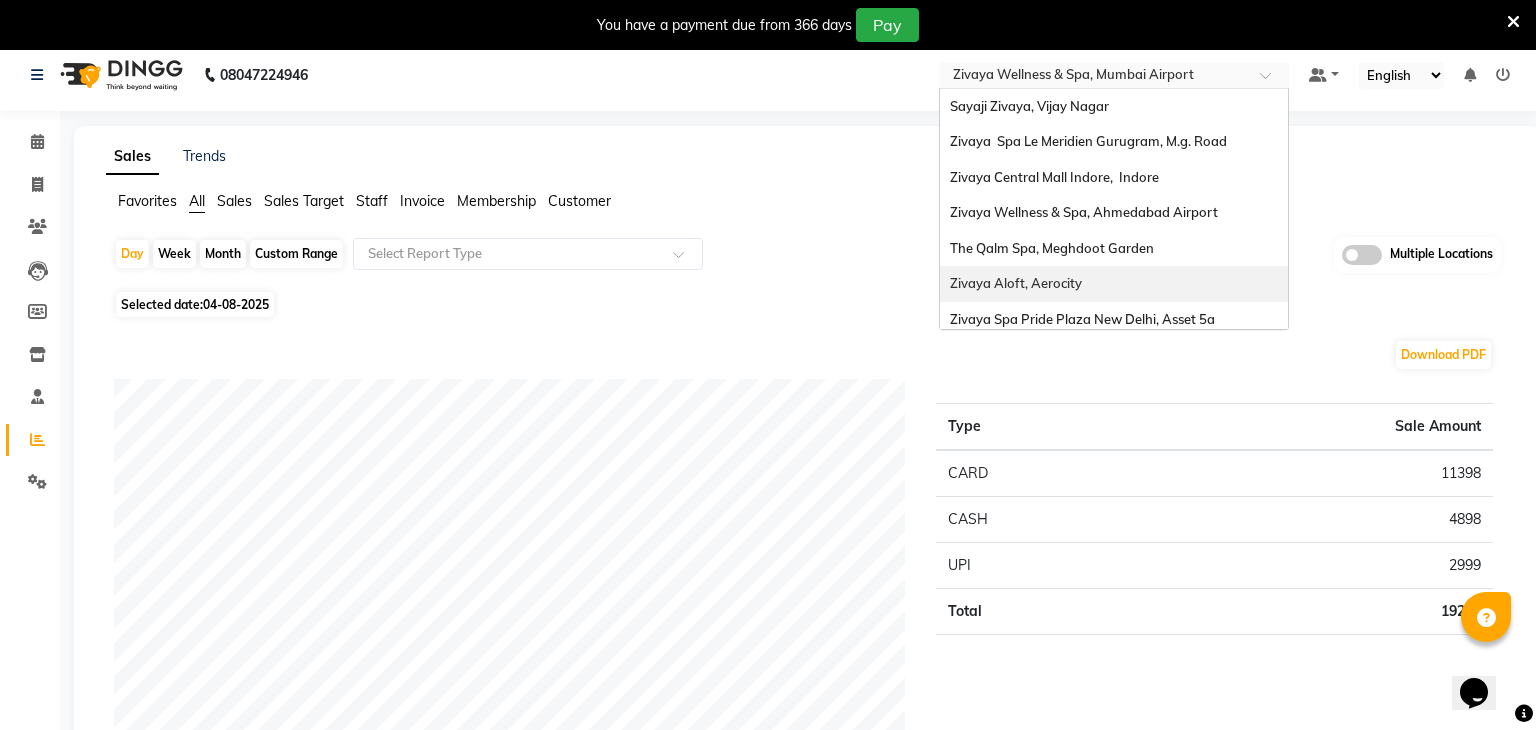 scroll, scrollTop: 205, scrollLeft: 0, axis: vertical 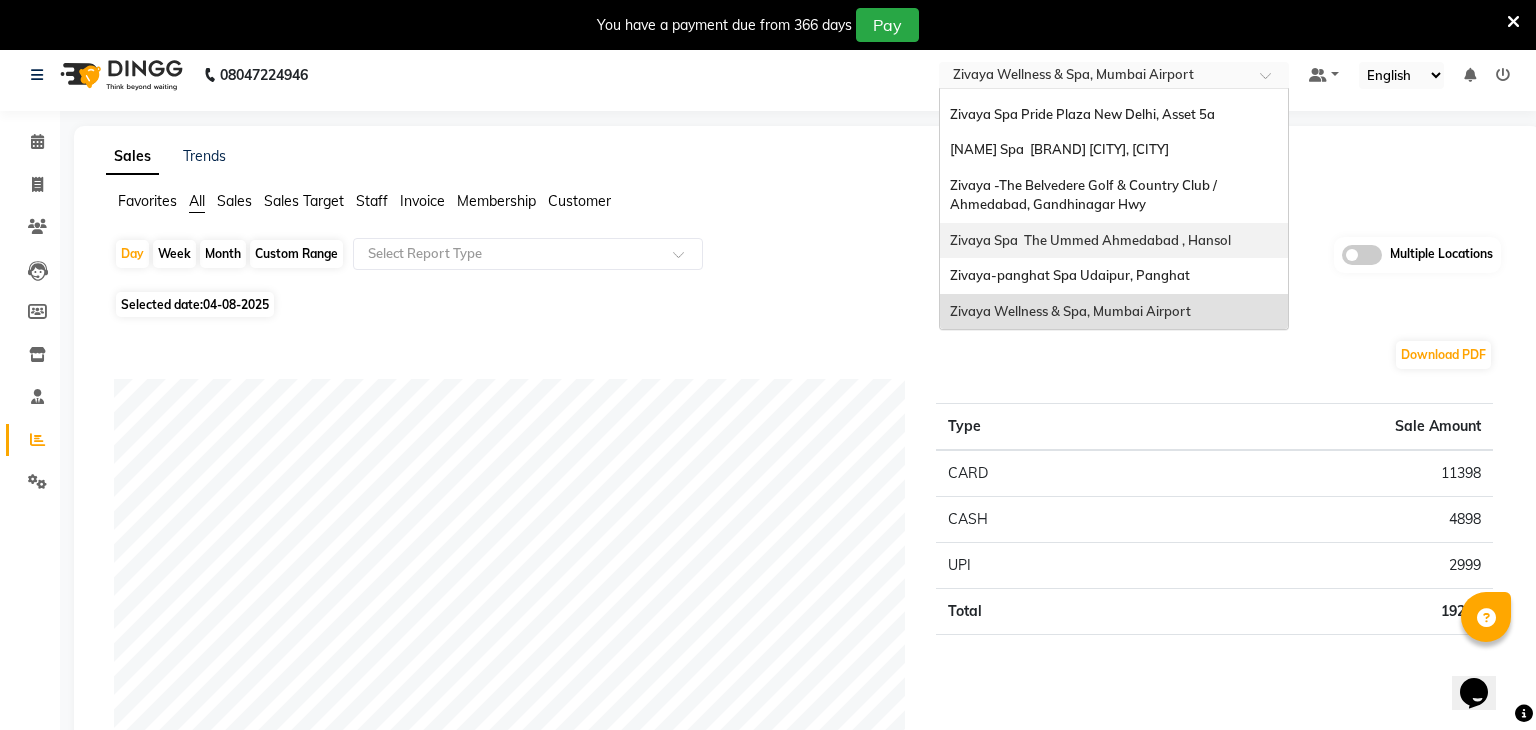 click on "Day   Week   Month   Custom Range  Select Report Type Multiple Locations" 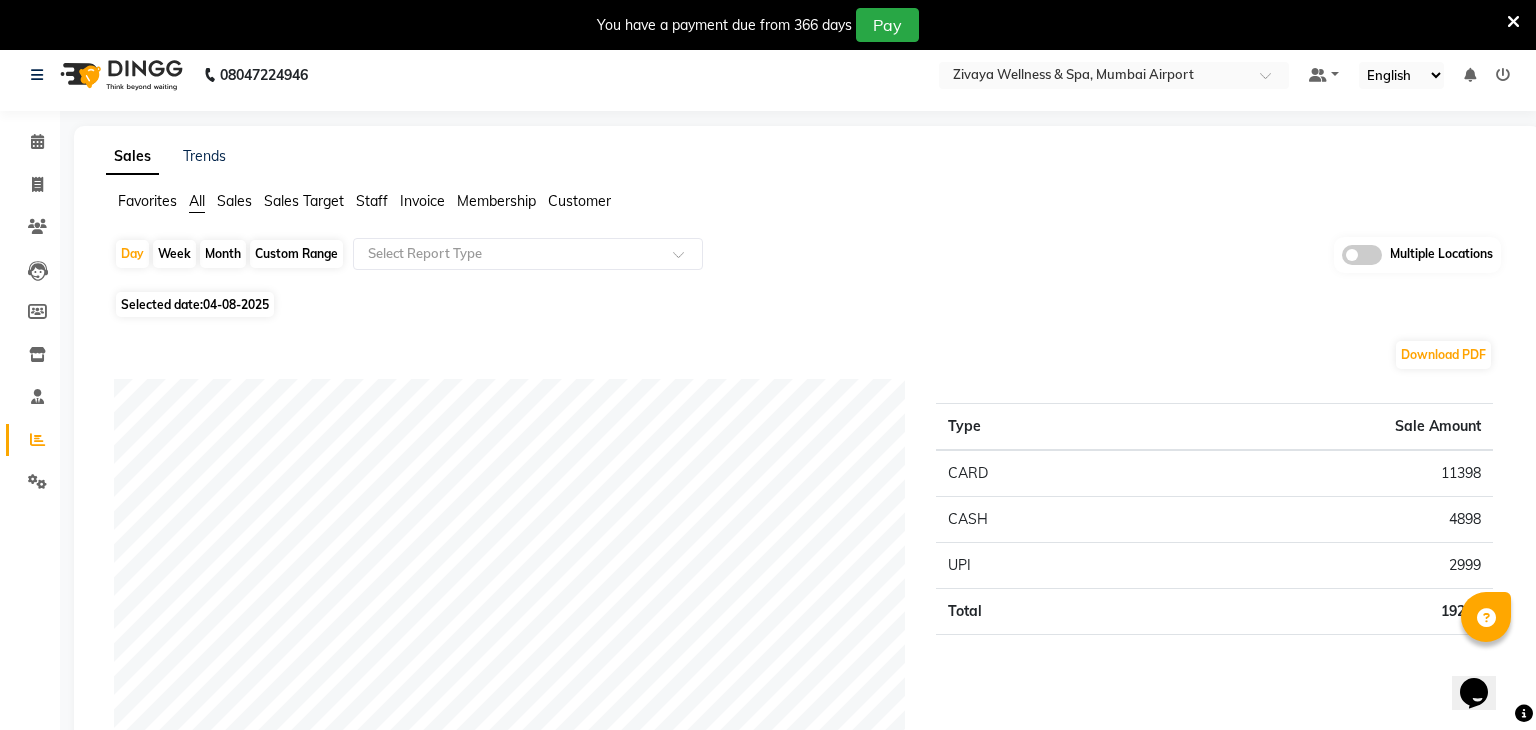 click on "04-08-2025" 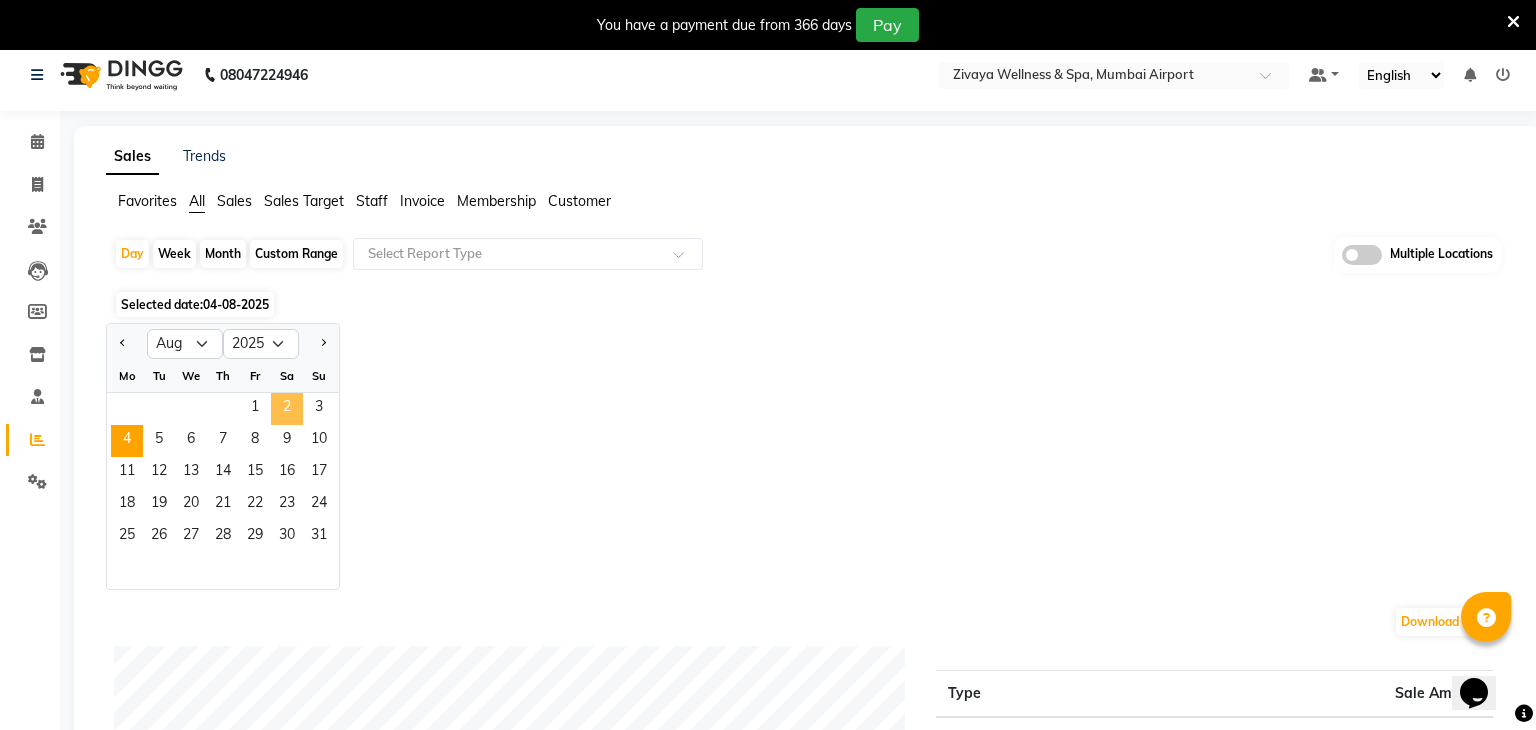 click on "2" 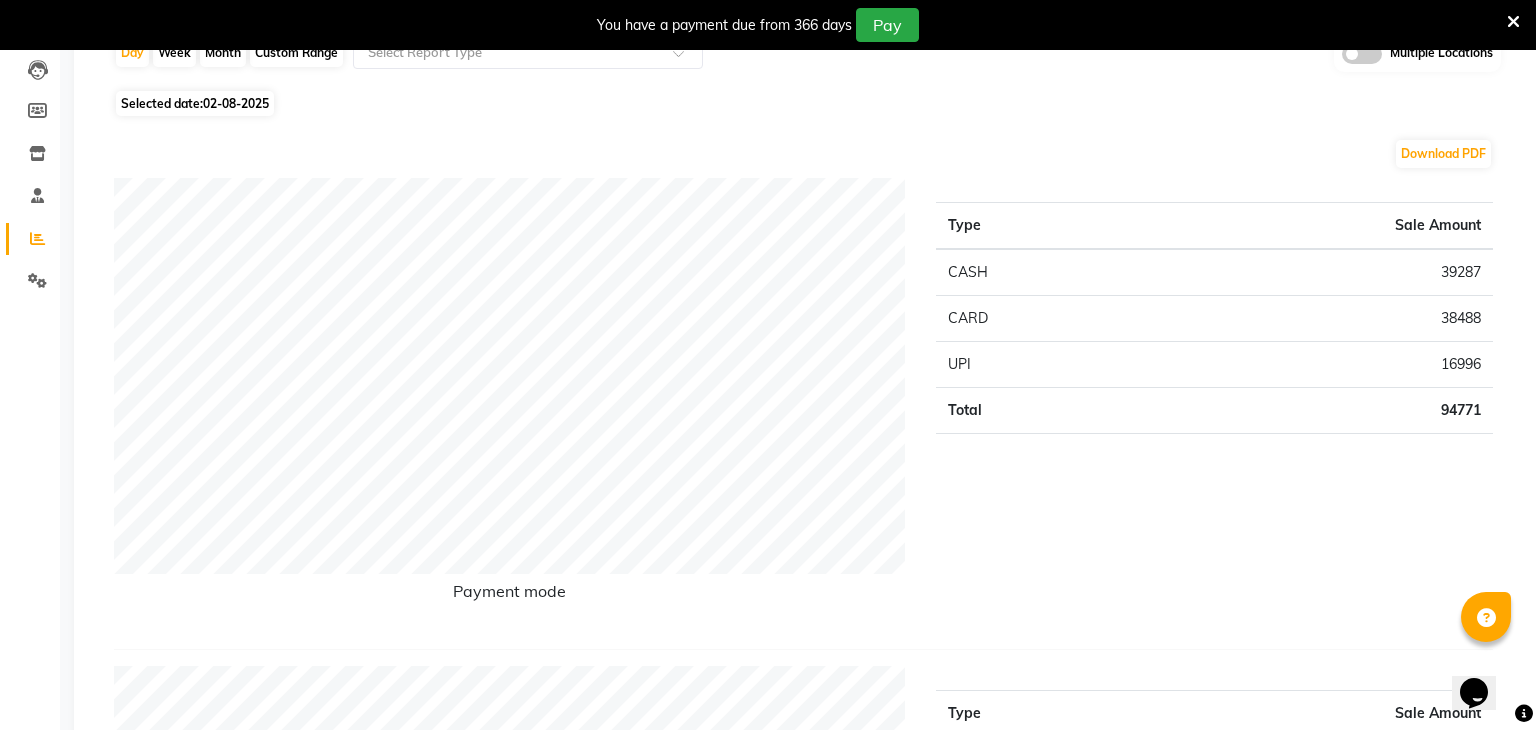 scroll, scrollTop: 182, scrollLeft: 0, axis: vertical 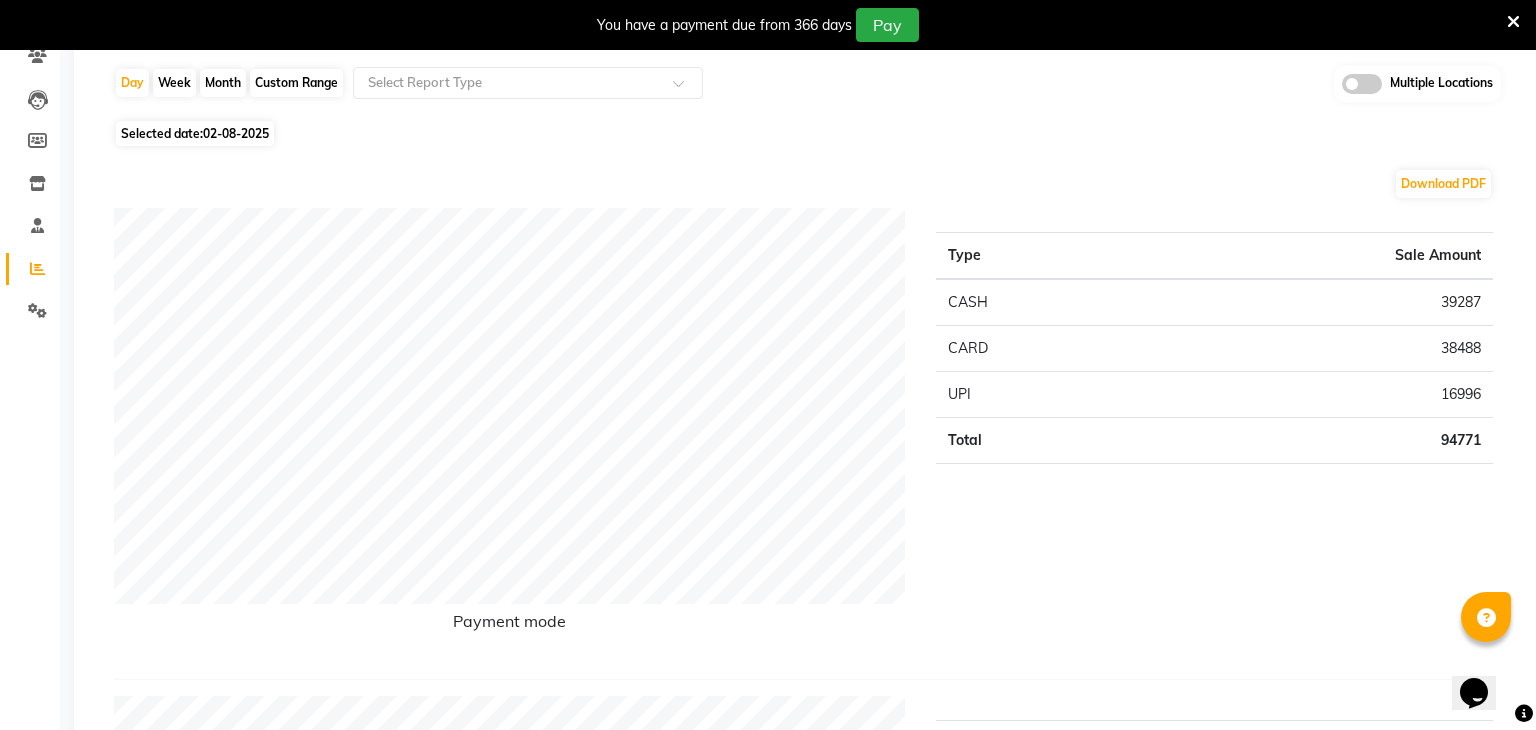 click on "Selected date:  02-08-2025" 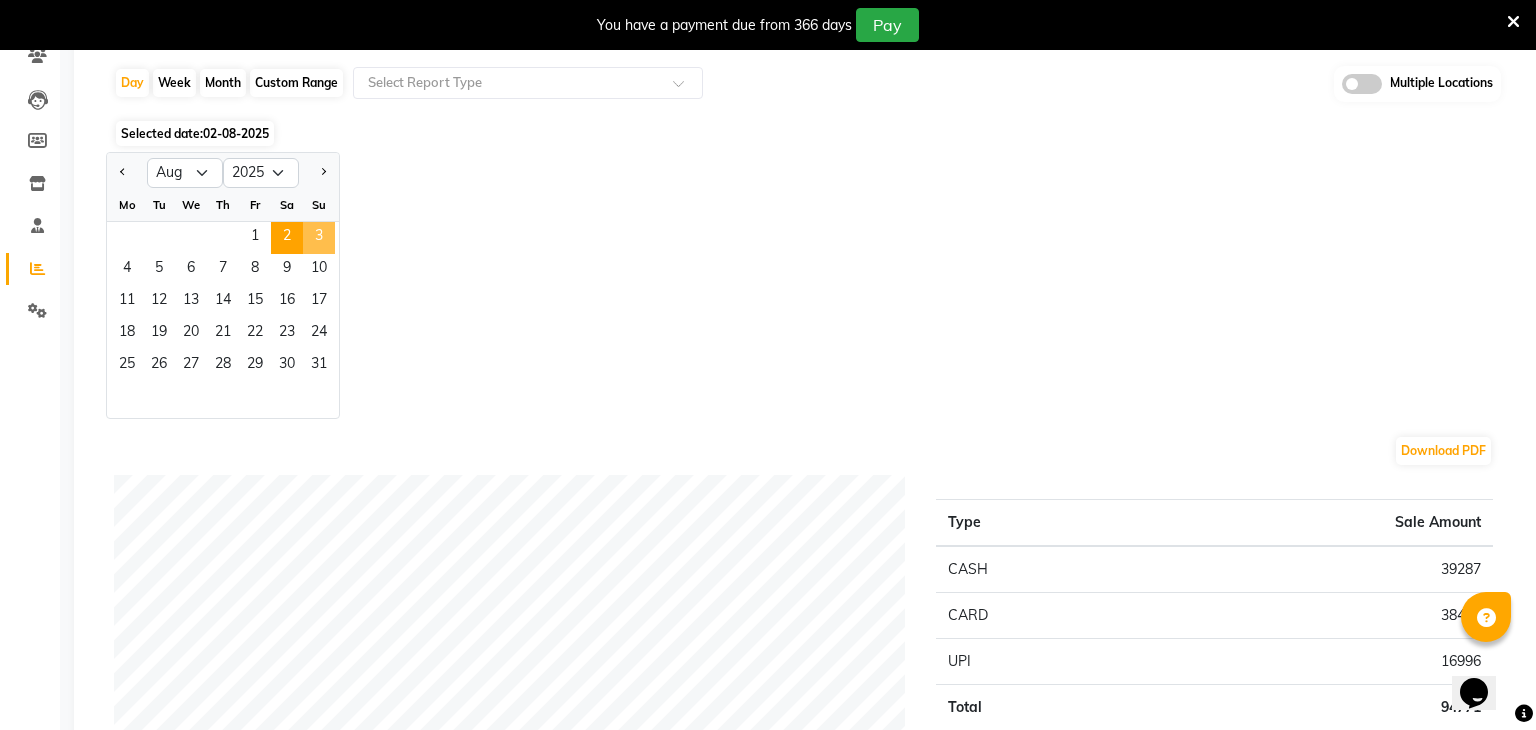 click on "3" 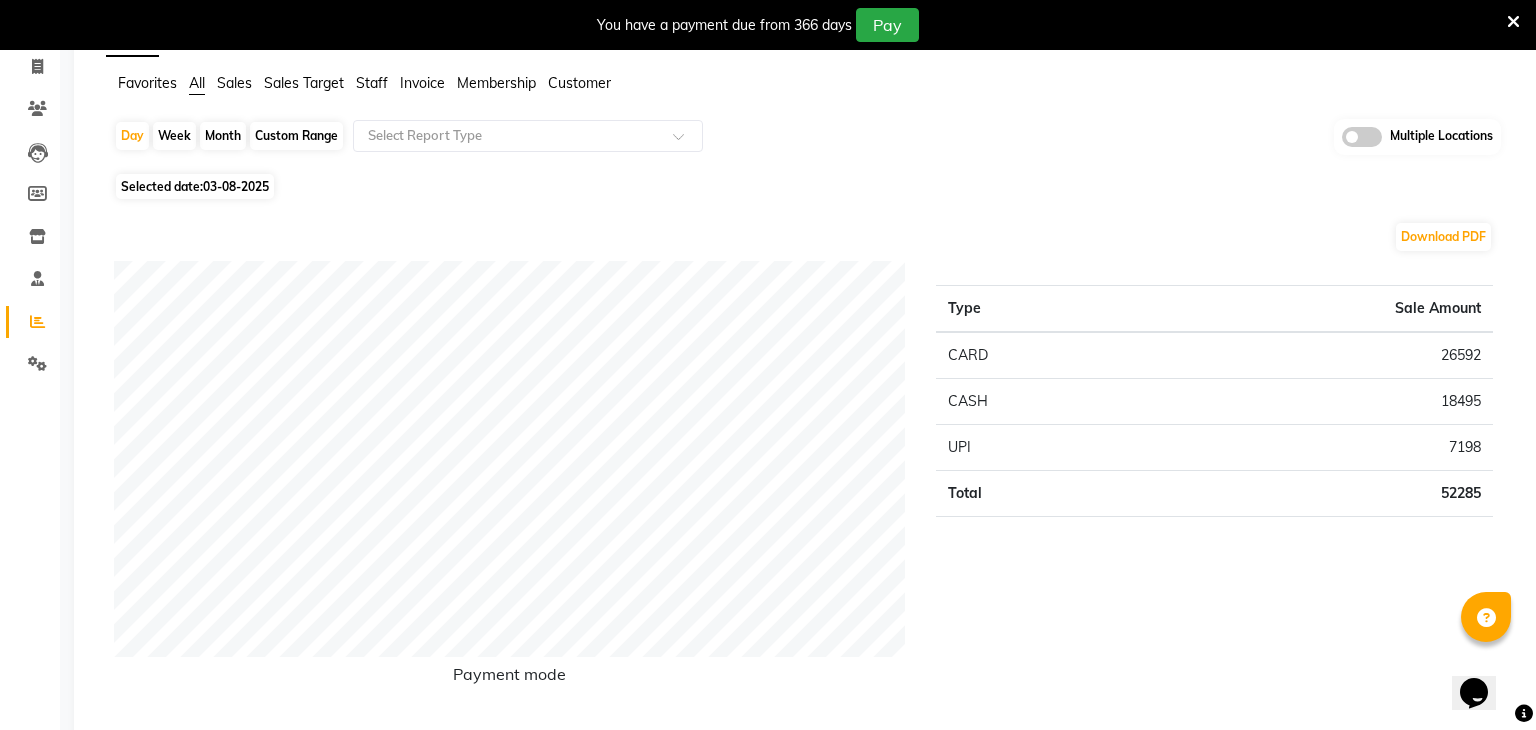 scroll, scrollTop: 0, scrollLeft: 0, axis: both 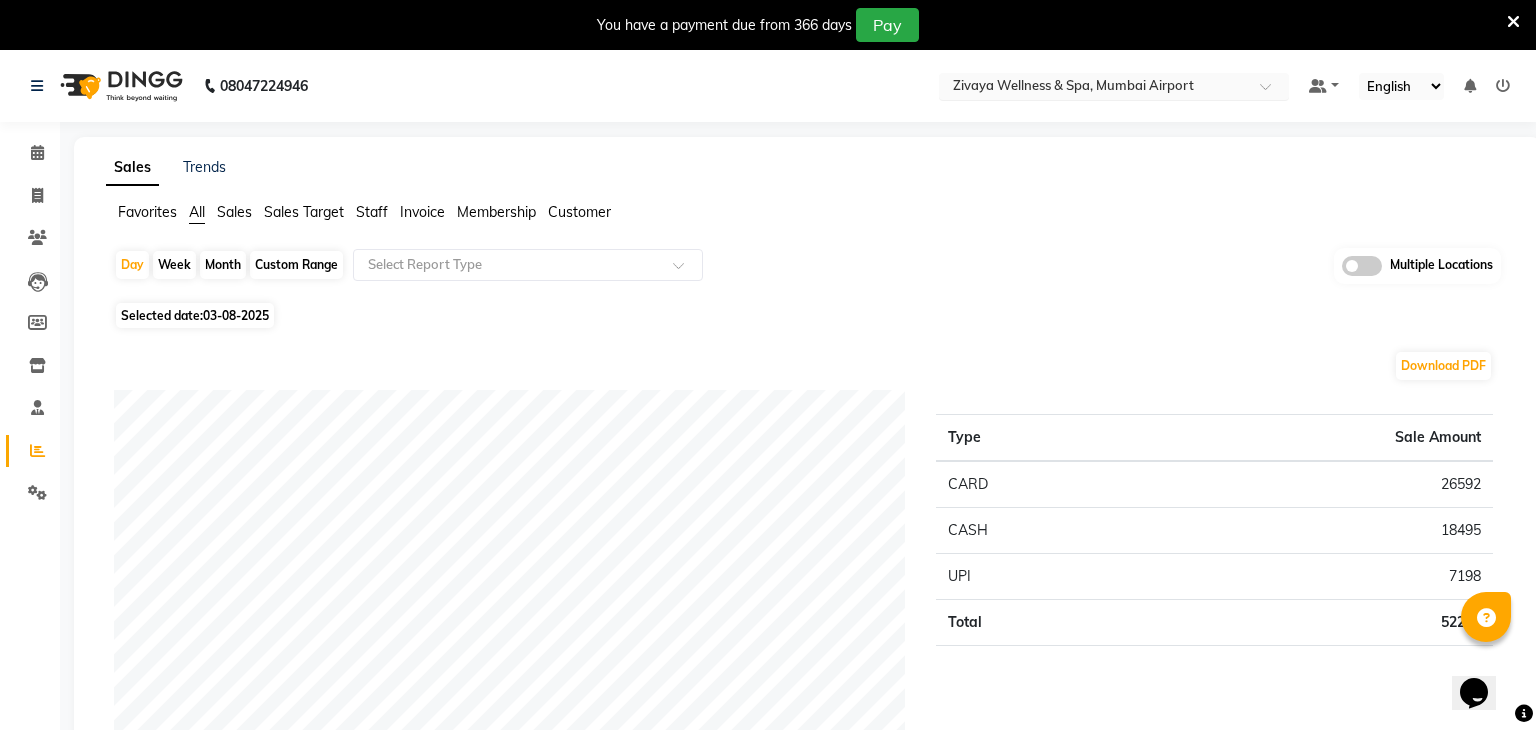 click at bounding box center (1094, 88) 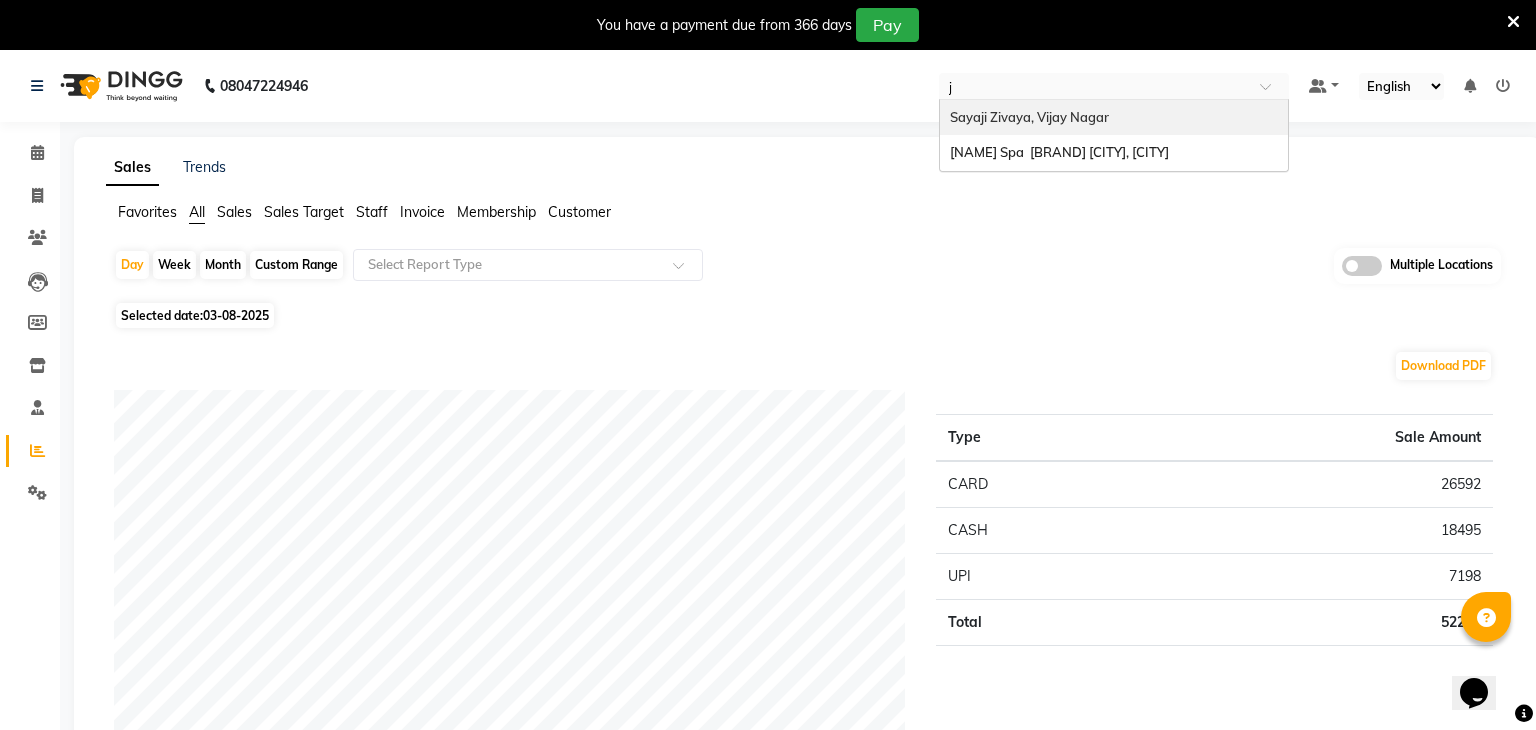 scroll, scrollTop: 0, scrollLeft: 0, axis: both 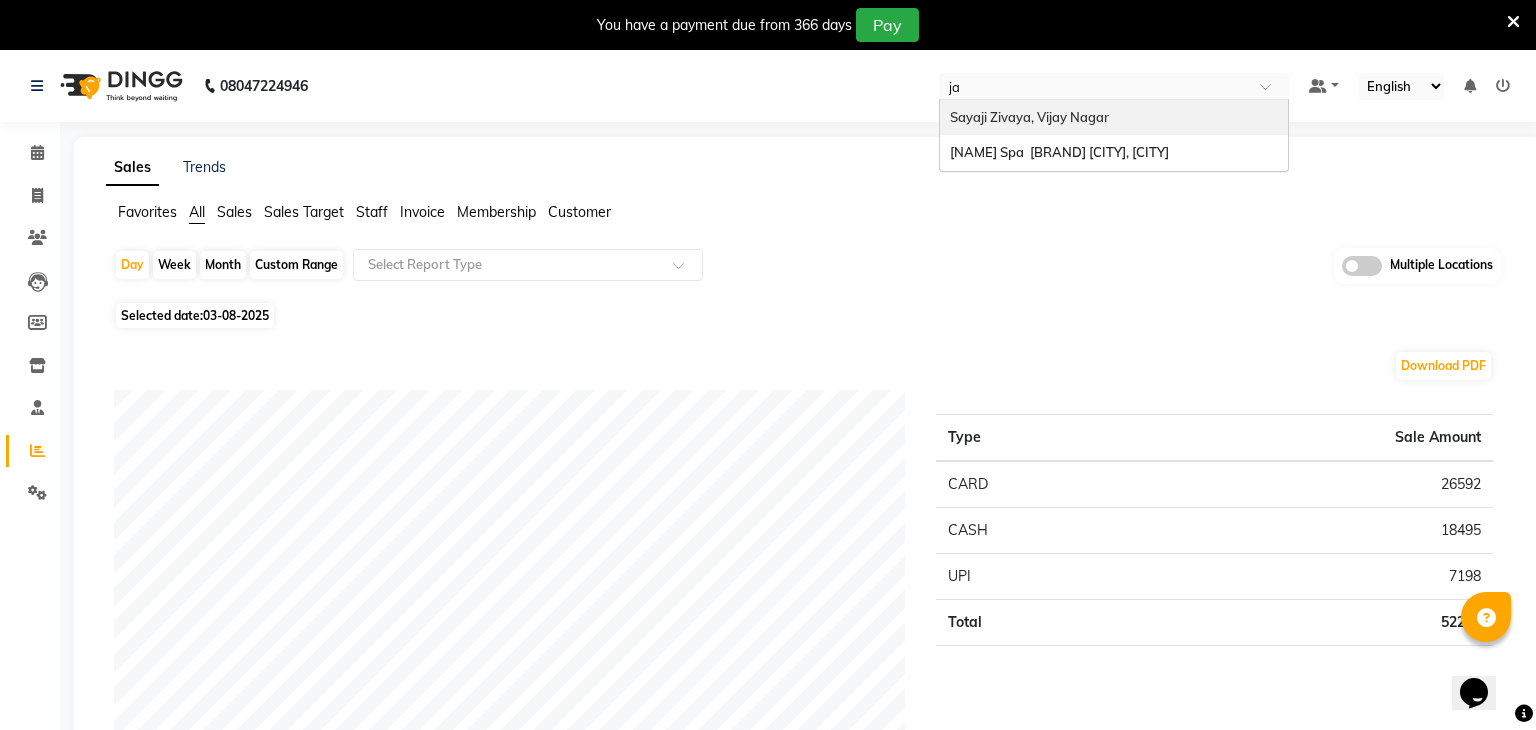 type on "j" 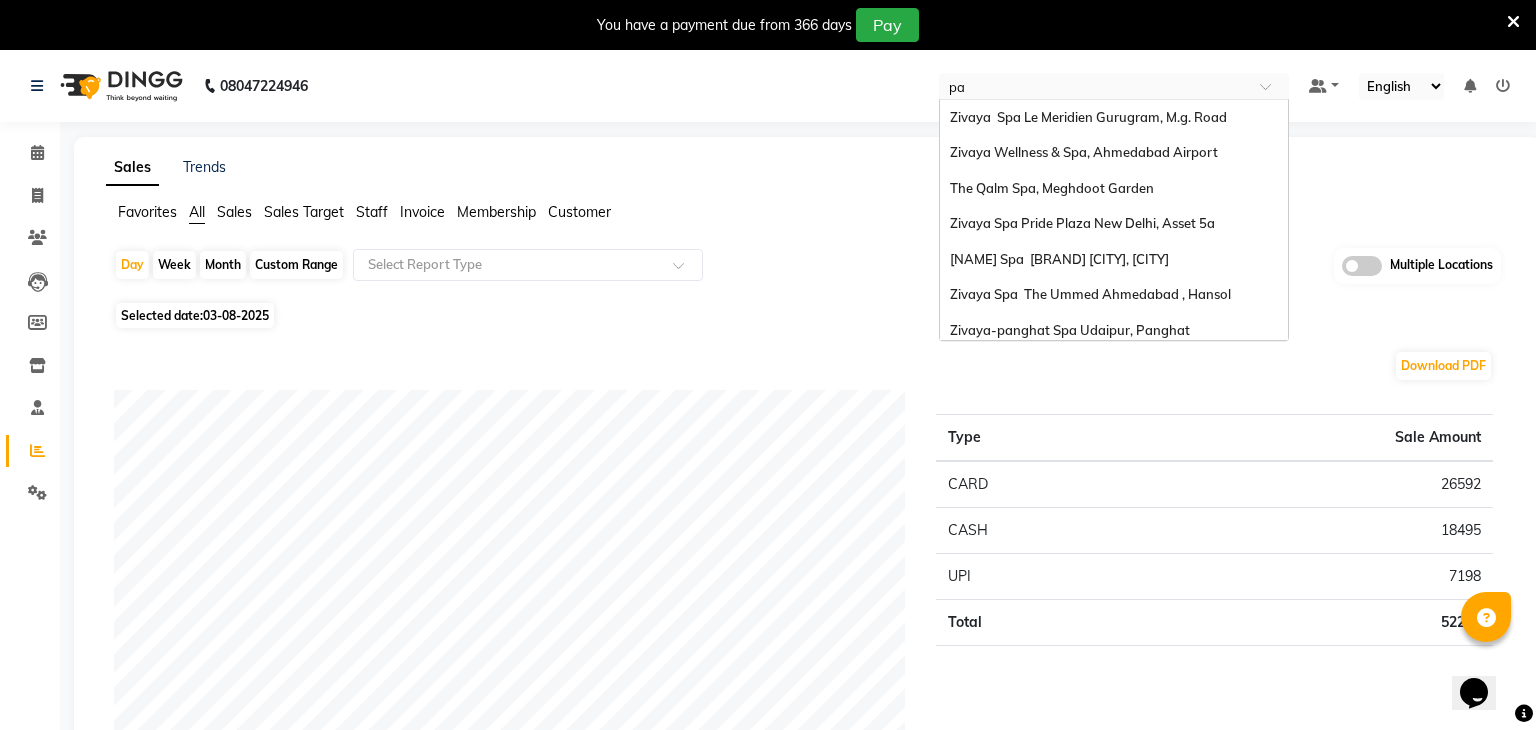 type on "pan" 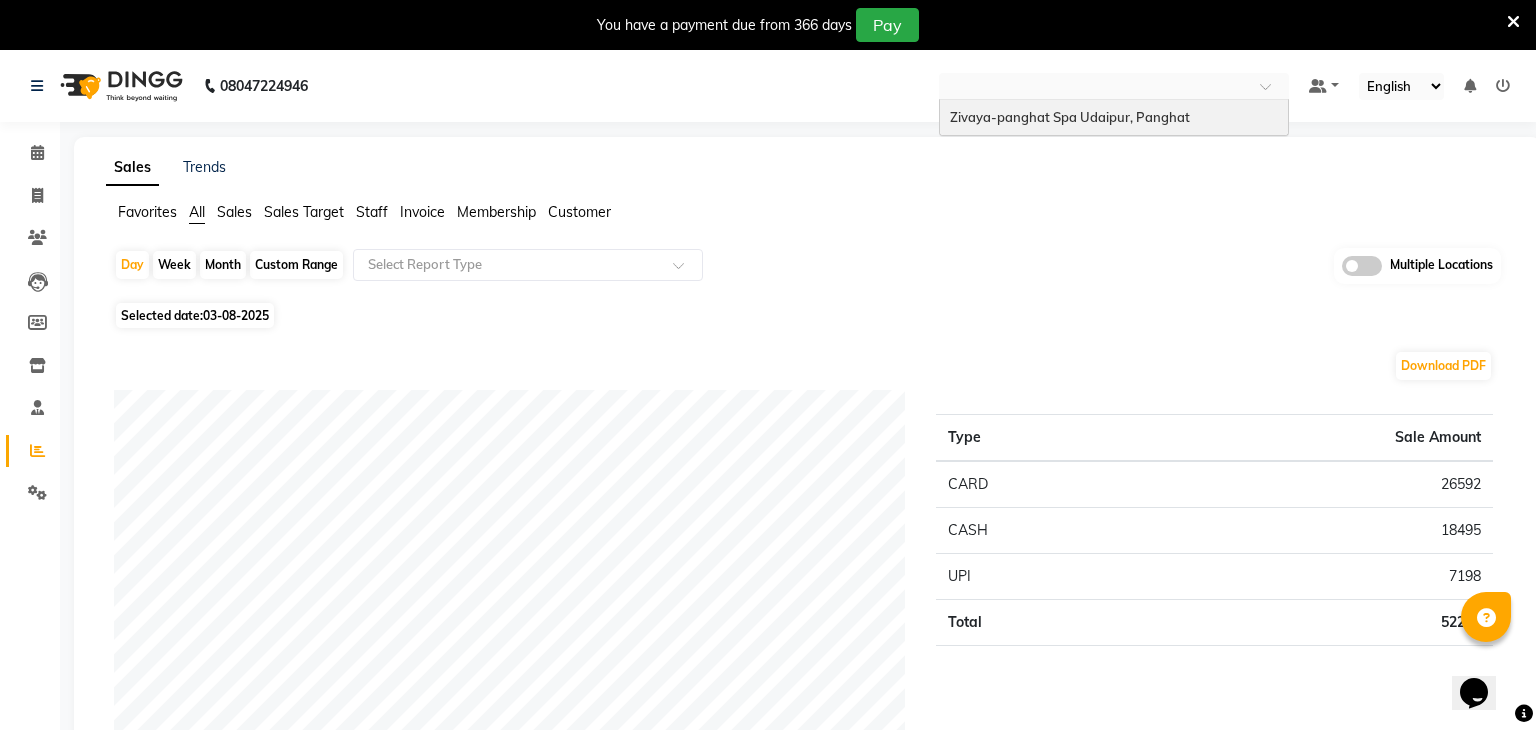 click on "Sales Trends Favorites All Sales Sales Target Staff Invoice Membership Customer  Day   Week   Month   Custom Range  Select Report Type Multiple Locations Selected date:  03-08-2025  Download PDF Payment mode Type Sale Amount CARD 26592 CASH 18495 UPI 7198 Total 52285 Staff summary Type Sale Amount St 11696 Sumcha  11347 Ruby Lalremruatkimi 8397 Immanuel Lalthuoizing (Emma) 8199 Vanlalruatfeli (Bella) 7948 Nianglemhawihi (Ngaihte) 4699 Total 52286 Sales summary Type Sale Amount Vouchers 0 Gift card 0 Prepaid 0 Memberships 0 Products 0 Packages 0 Tips 0 Services 52285 Fee 0 Total 52285 Service by category Type Sale Amount Service 52285 Total 52285 Service sales Type Sale Amount Signature Foot Massage - 30 Mins 17994 Jet Lag Relief Massage - 60 Mins 8199 De-stress Back & Shoulder Massage - 30 Mins 8097 Jet Lag Relief Massage - 30 Mins 4699 Four-Hand Express Therapy - 30 Mins 4499 De-stress Back & Shoulder Massage - 60 Mins 4198 Sole to Soul Foot Massage - 30 Mins 2699 Neck and Shoulder Rub - 15 Mins 1899 Total" 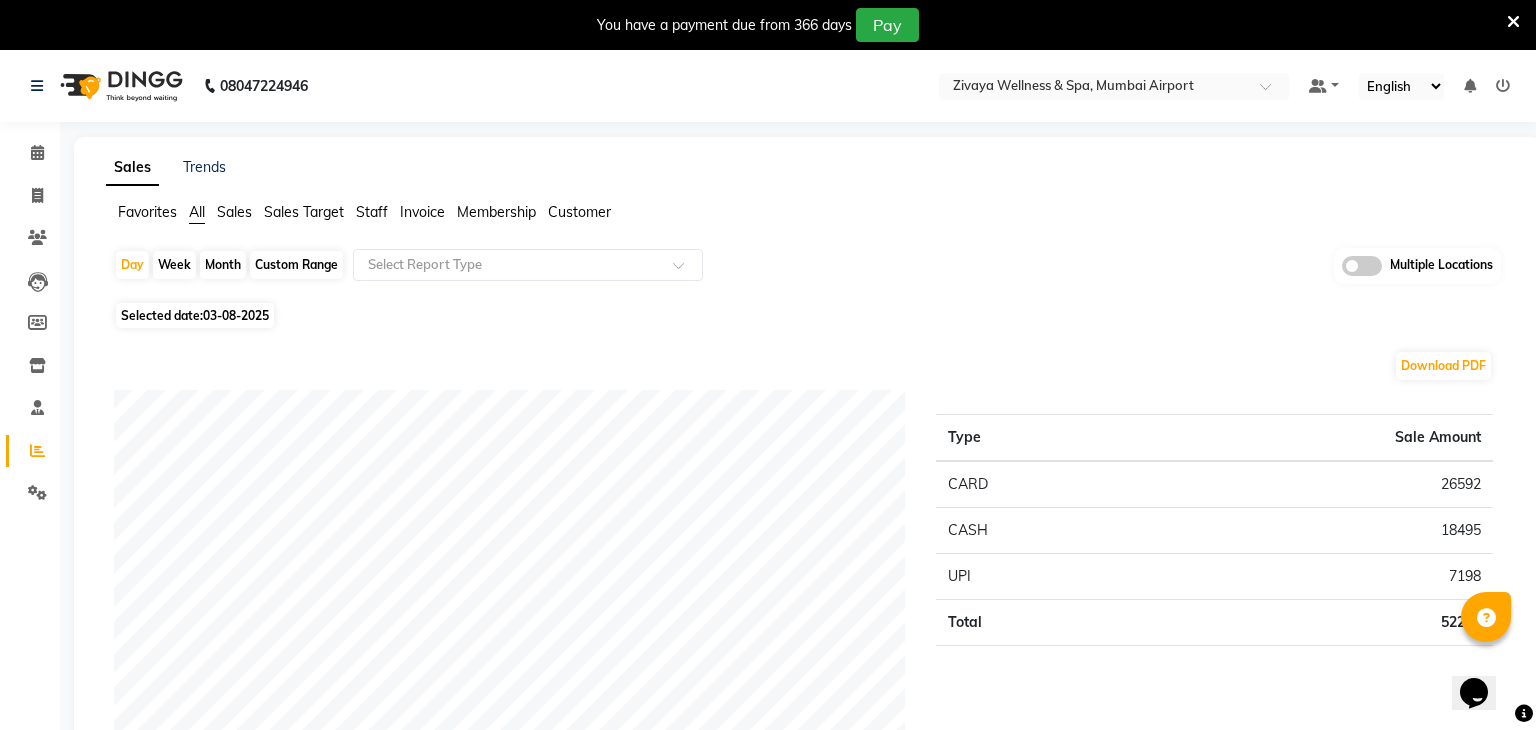 click on "08047224946 Select Location ×  Zivaya Wellness & Spa, Mumbai Airport Default Panel My Panel English ENGLISH Español العربية मराठी हिंदी ગુજરાતી தமிழ் 中文 Notifications nothing to show" 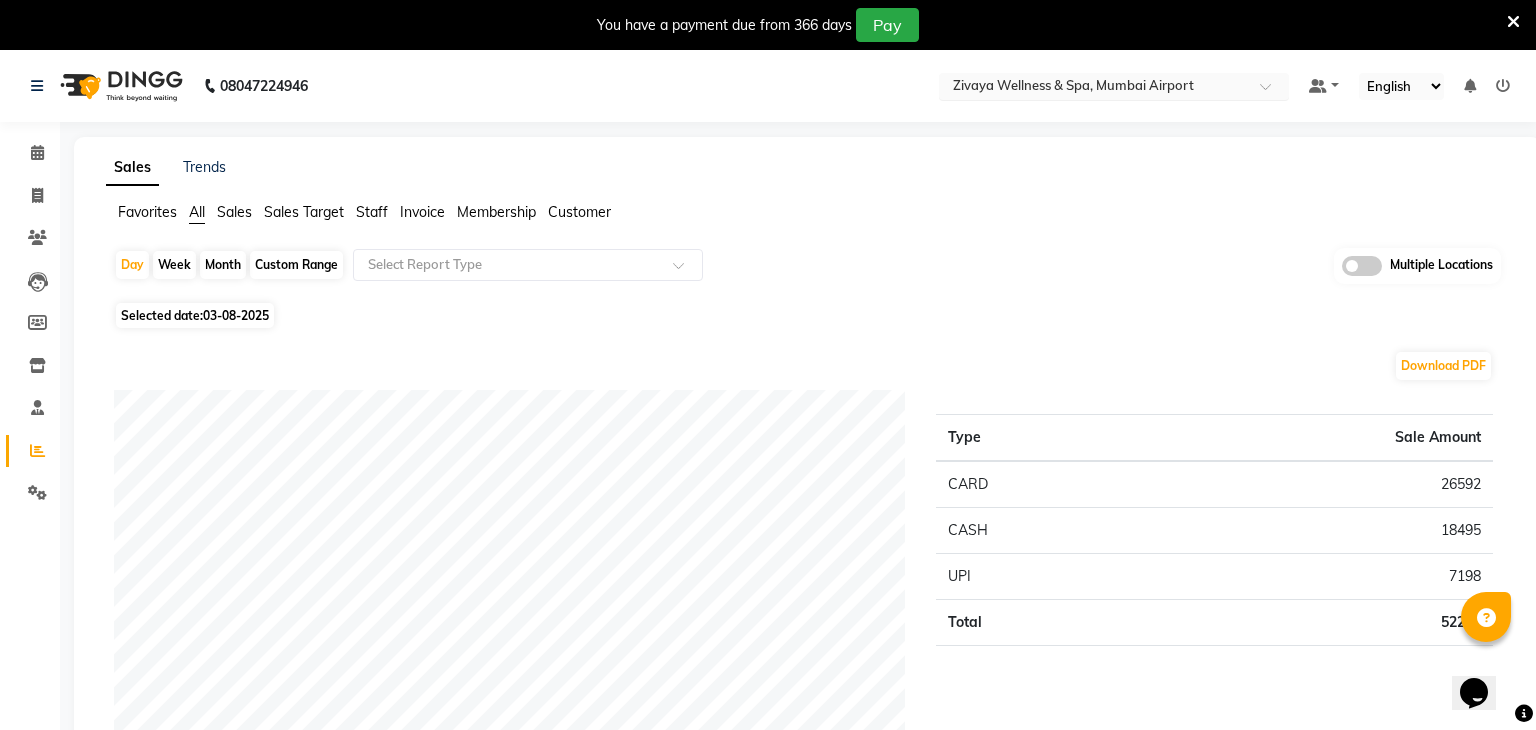 click at bounding box center (1094, 88) 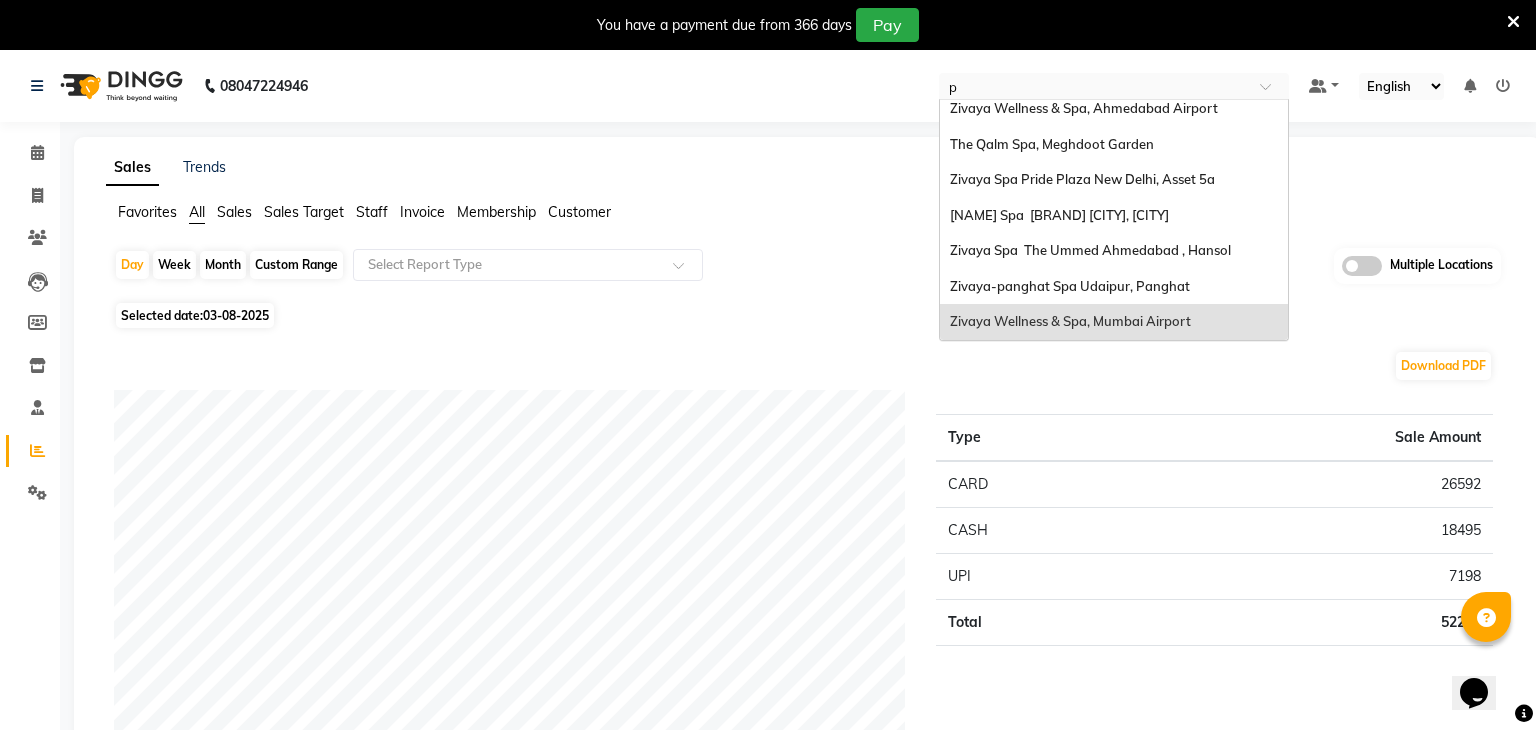 scroll, scrollTop: 44, scrollLeft: 0, axis: vertical 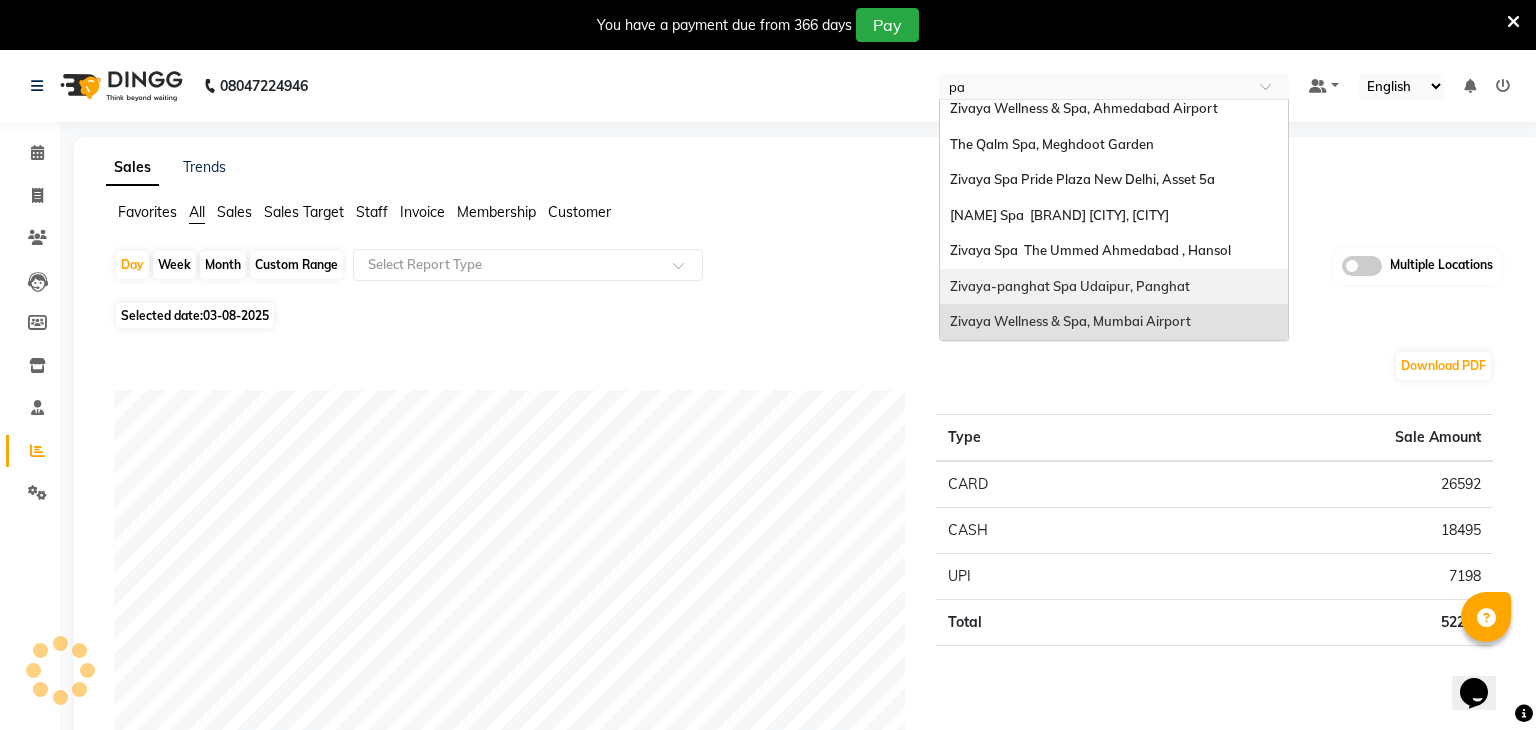click on "Zivaya-panghat Spa Udaipur, Panghat" at bounding box center (1070, 286) 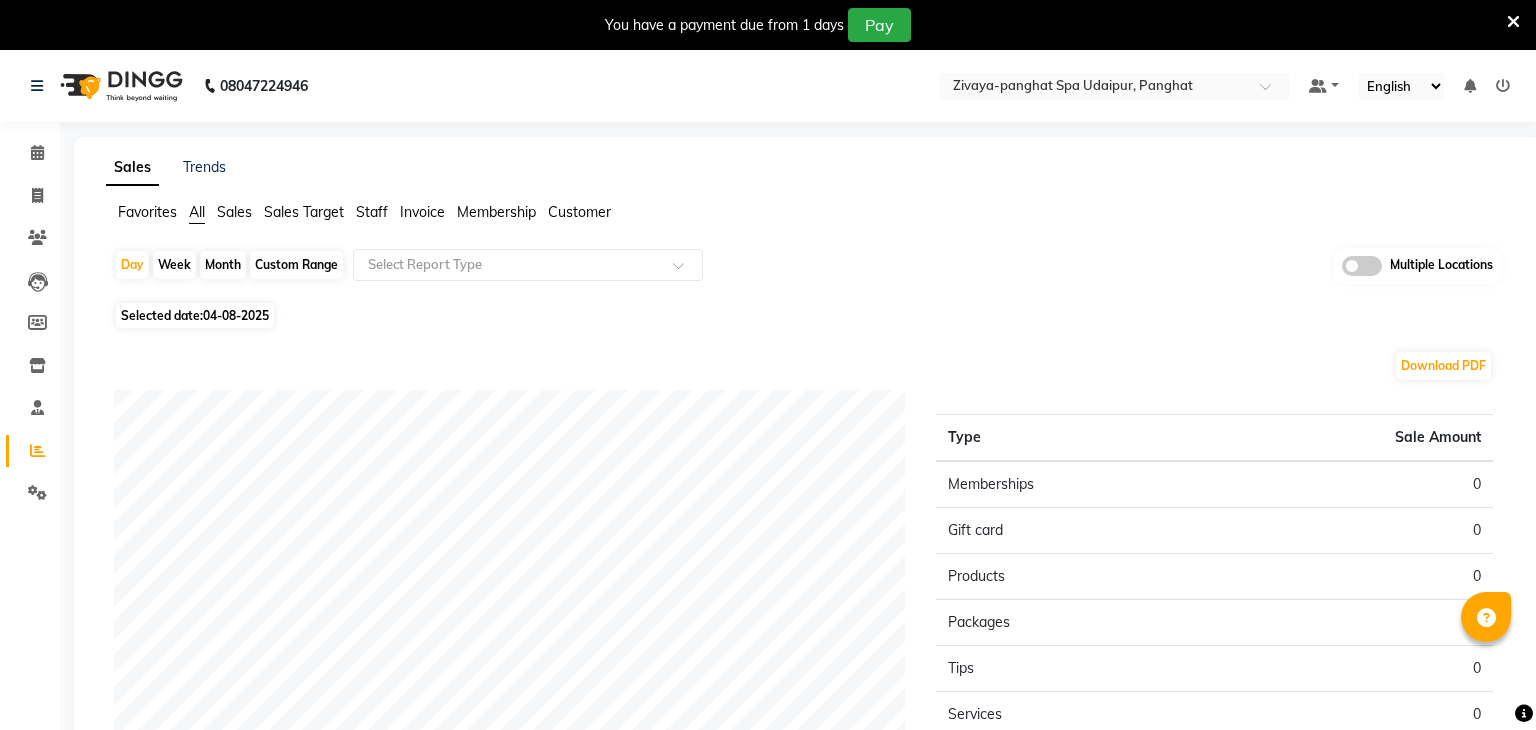 scroll, scrollTop: 26, scrollLeft: 0, axis: vertical 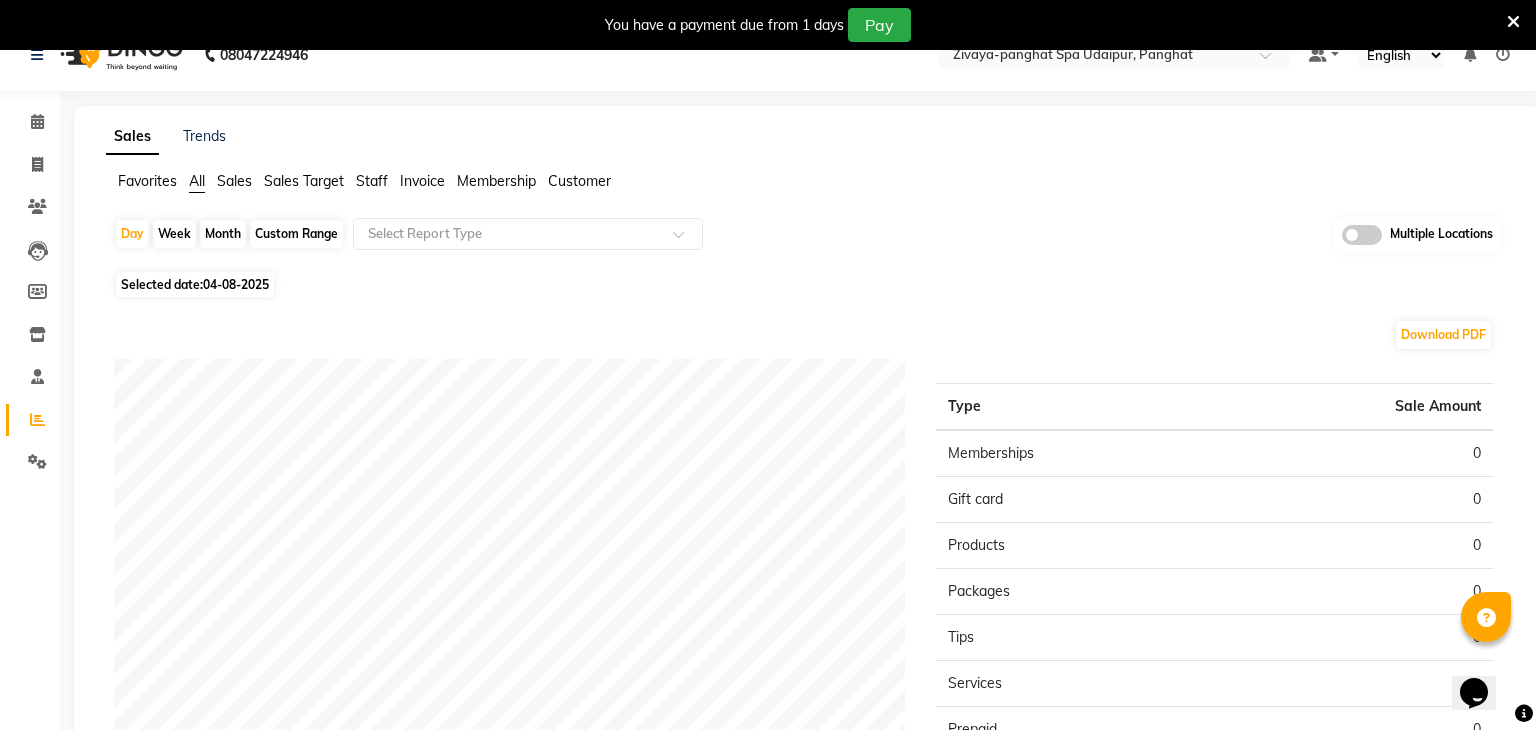 click on "Day   Week   Month   Custom Range  Select Report Type Multiple Locations Selected date:  04-08-2025  Download PDF Sales summary Type Sale Amount Memberships 0 Gift card 0 Products 0 Packages 0 Tips 0 Services 0 Prepaid 0 Vouchers 0 Fee 0 Total 0 ★ Mark as Favorite  Choose how you'd like to save "" report to favorites  Save to Personal Favorites:   Only you can see this report in your favorites tab. Share with Organization:   Everyone in your organization can see this report in their favorites tab.  Save to Favorites" 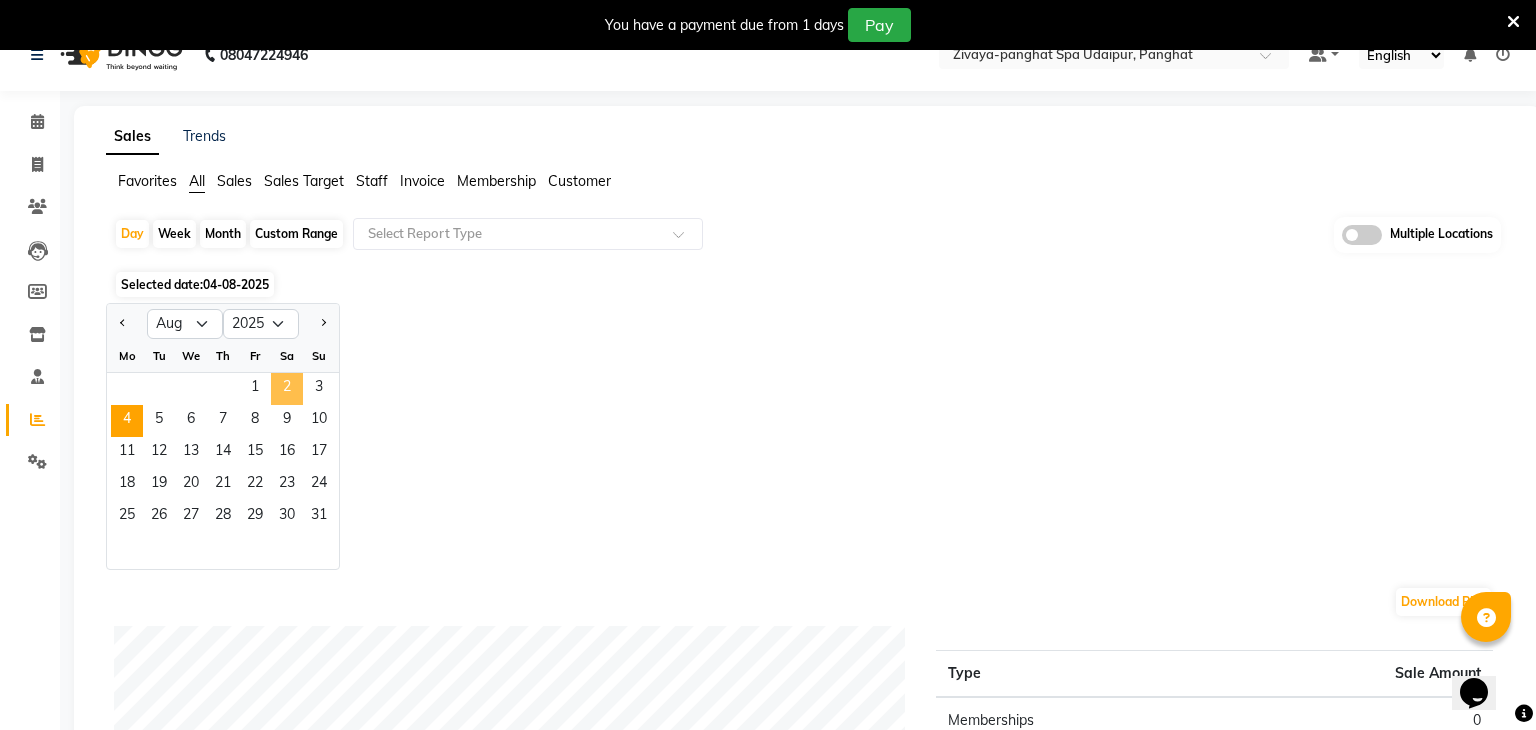 click on "2" 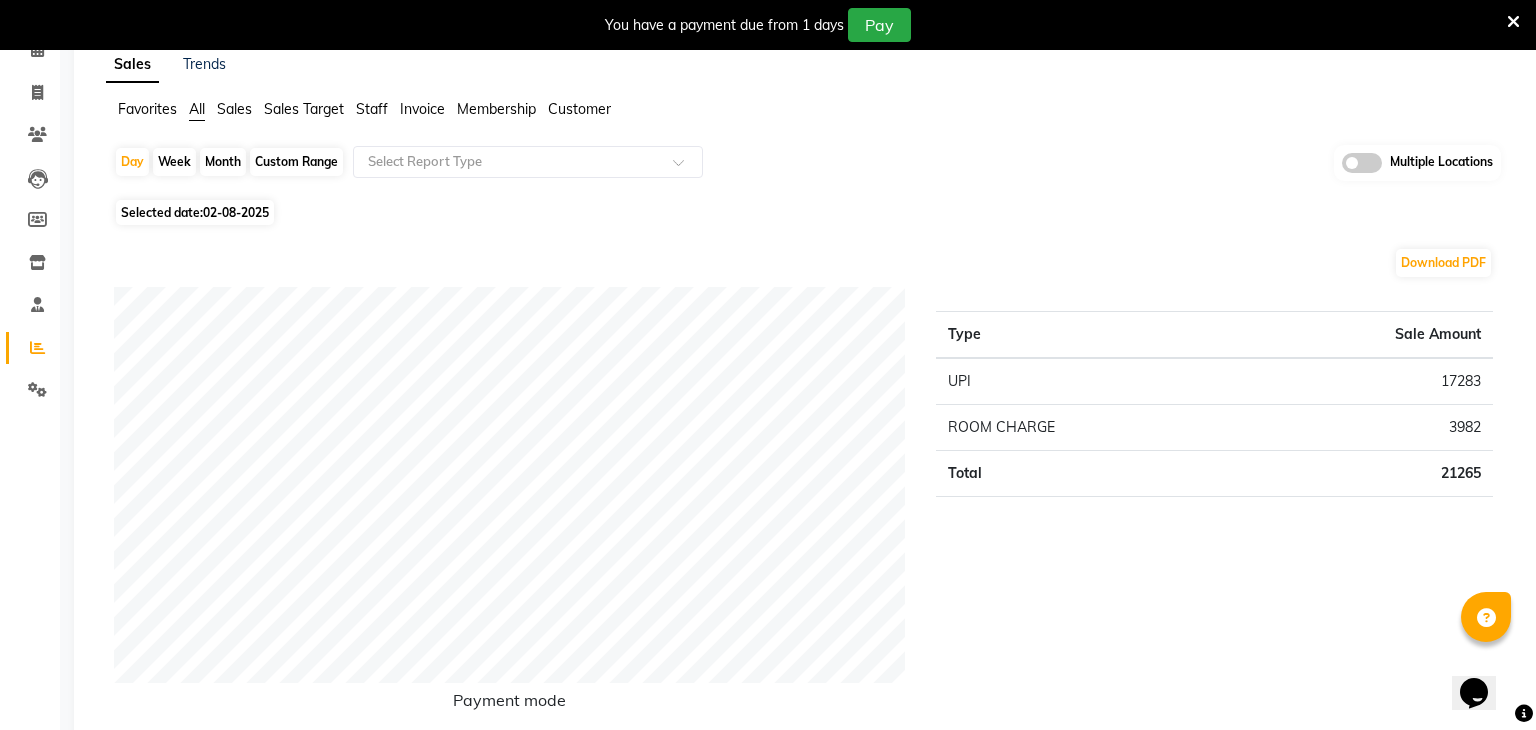 scroll, scrollTop: 94, scrollLeft: 0, axis: vertical 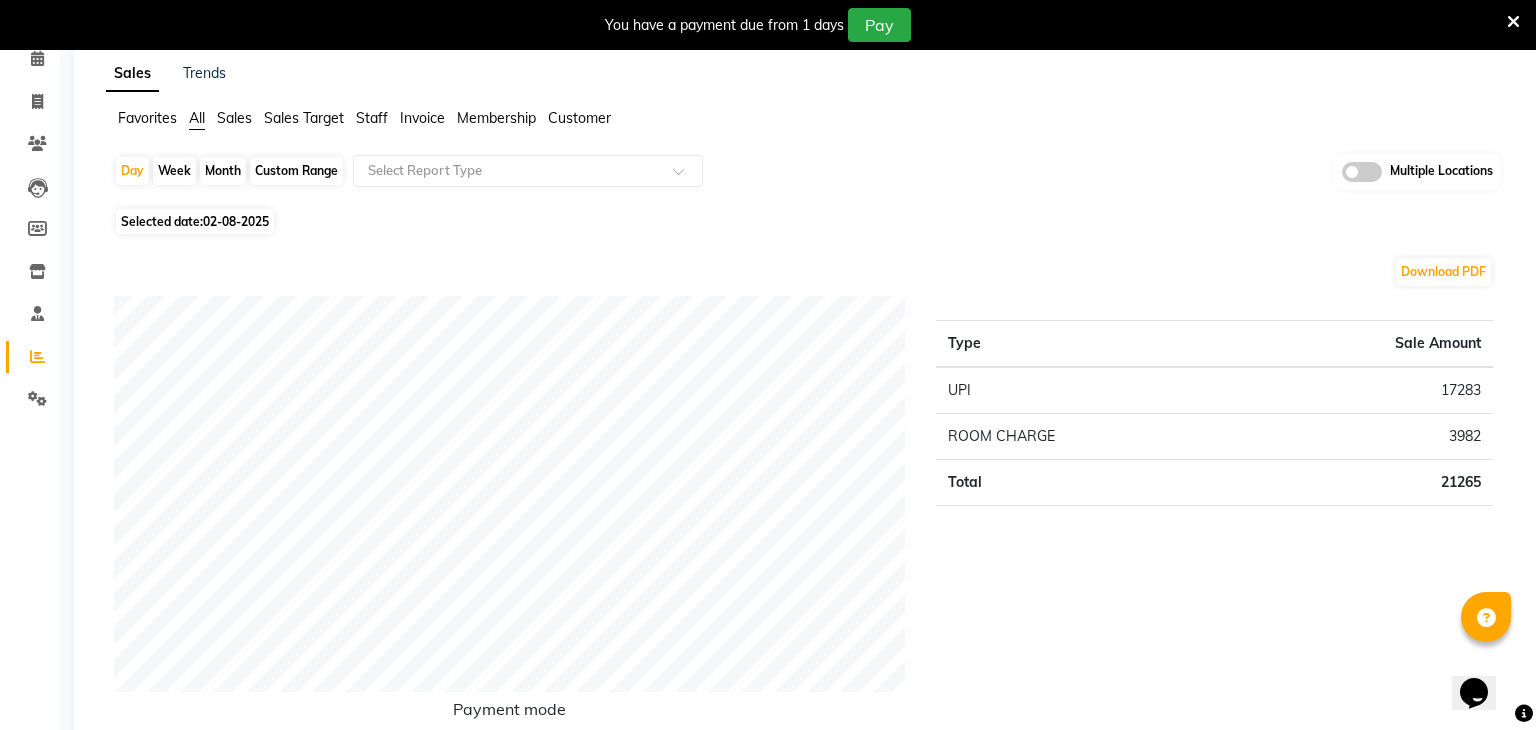 click on "02-08-2025" 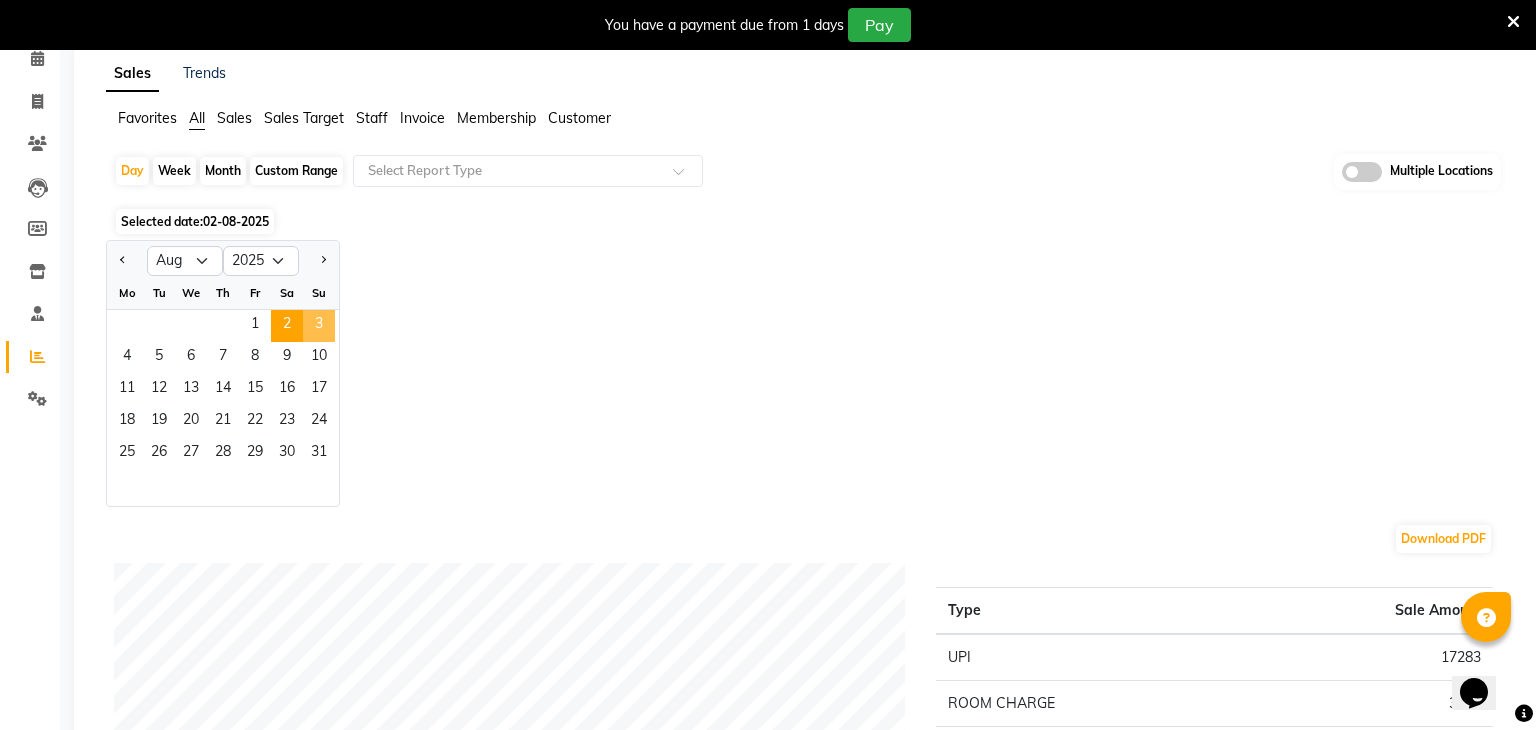 click on "3" 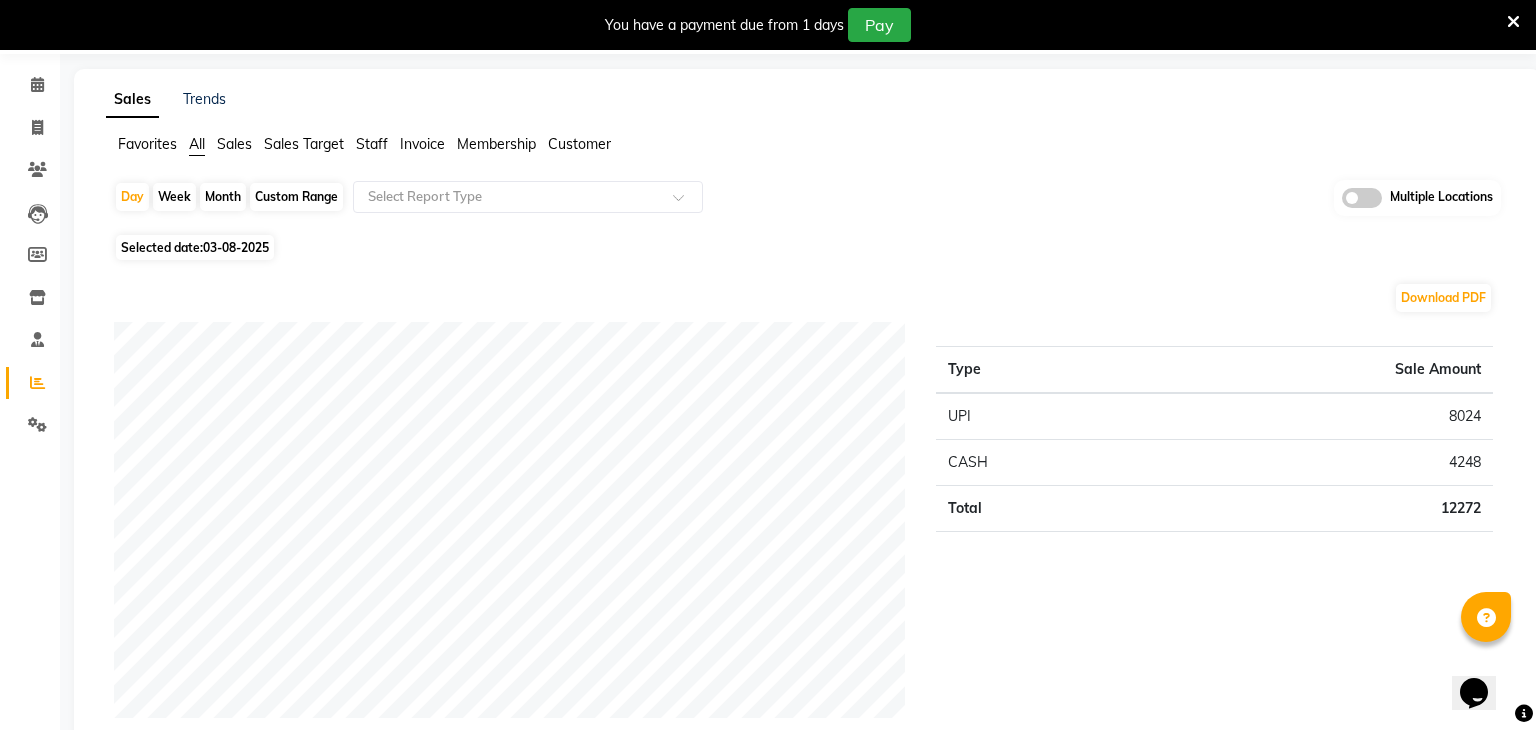 scroll, scrollTop: 0, scrollLeft: 0, axis: both 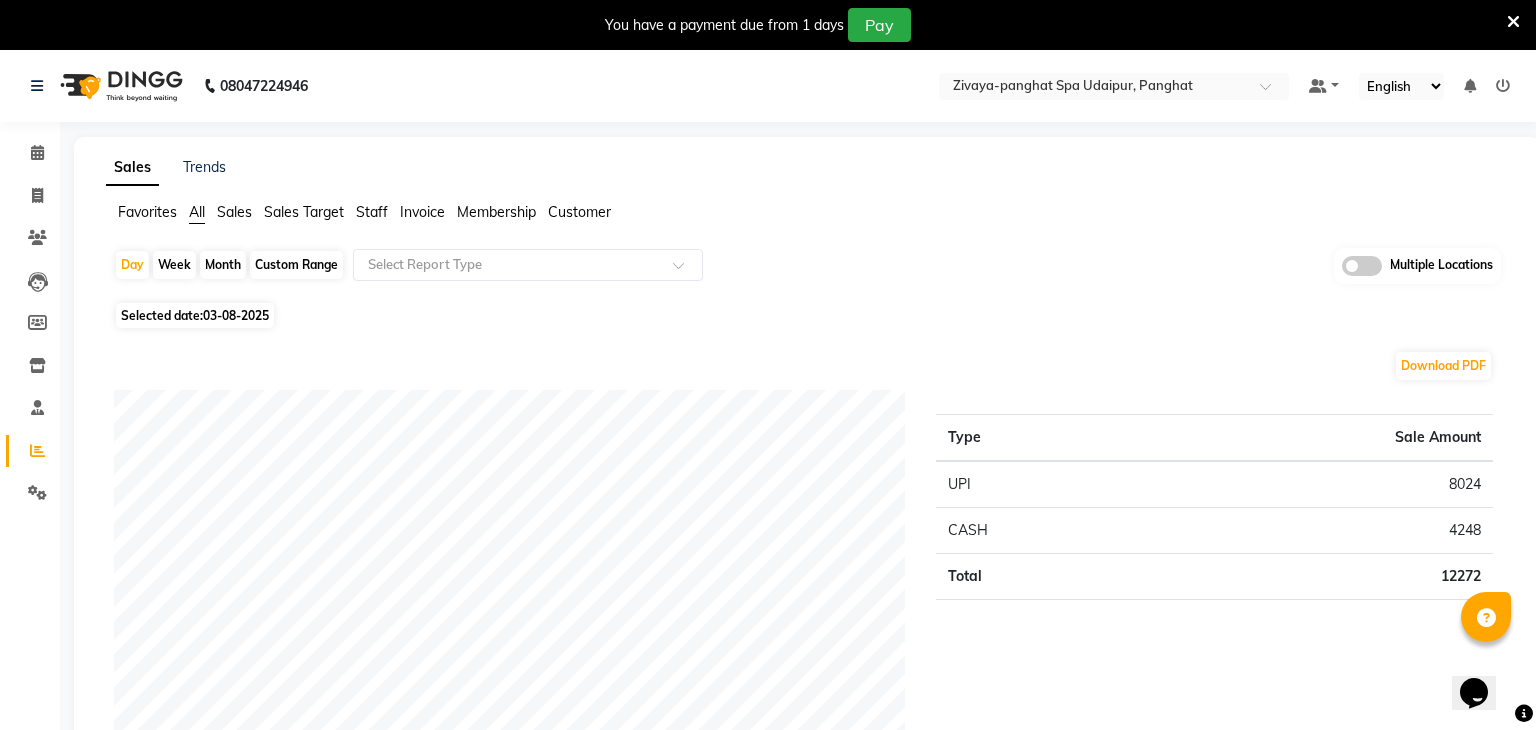 click on "08047224946 Select Location × Zivaya-panghat Spa Udaipur, Panghat  Default Panel My Panel English ENGLISH Español العربية मराठी हिंदी ગુજરાતી தமிழ் 中文 Notifications nothing to show" 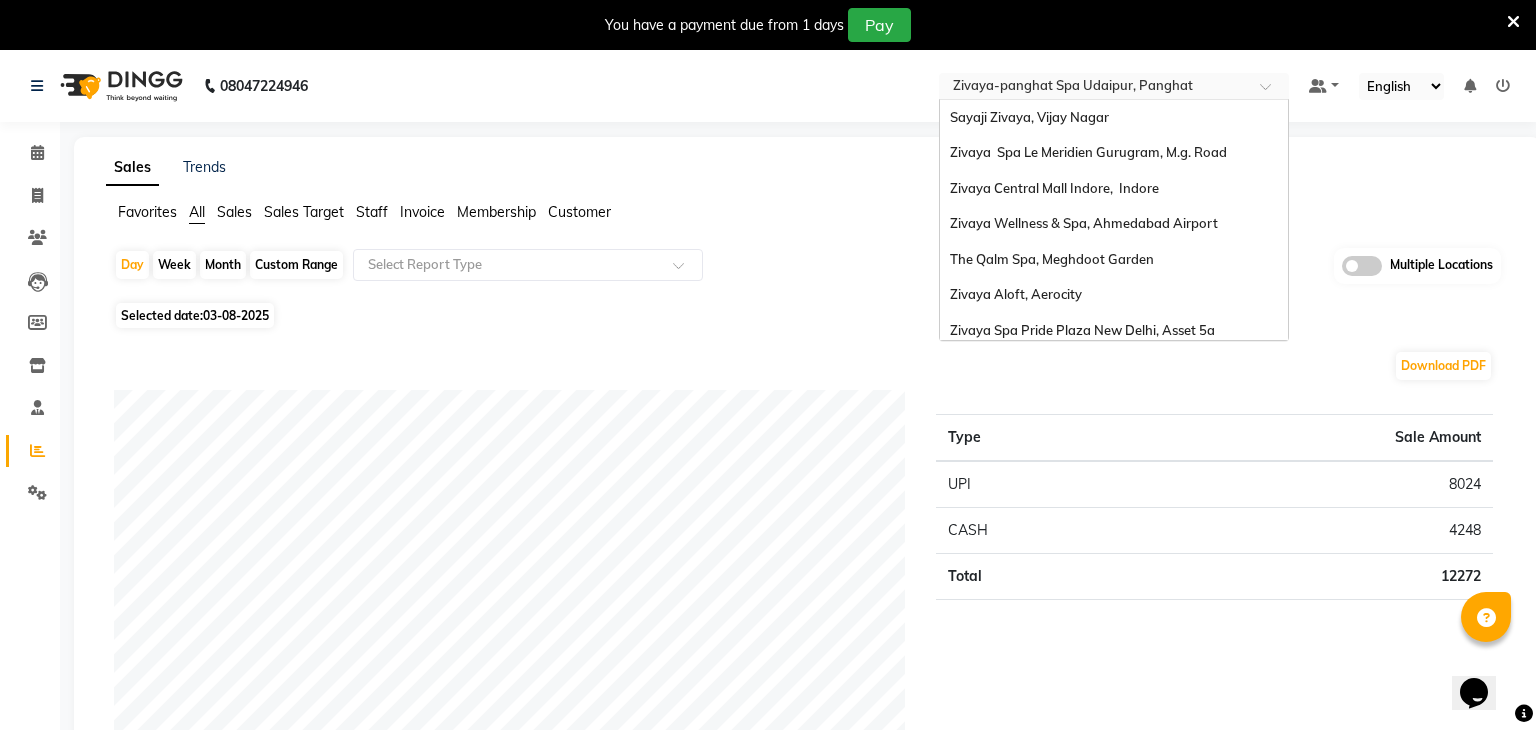 click at bounding box center (1094, 88) 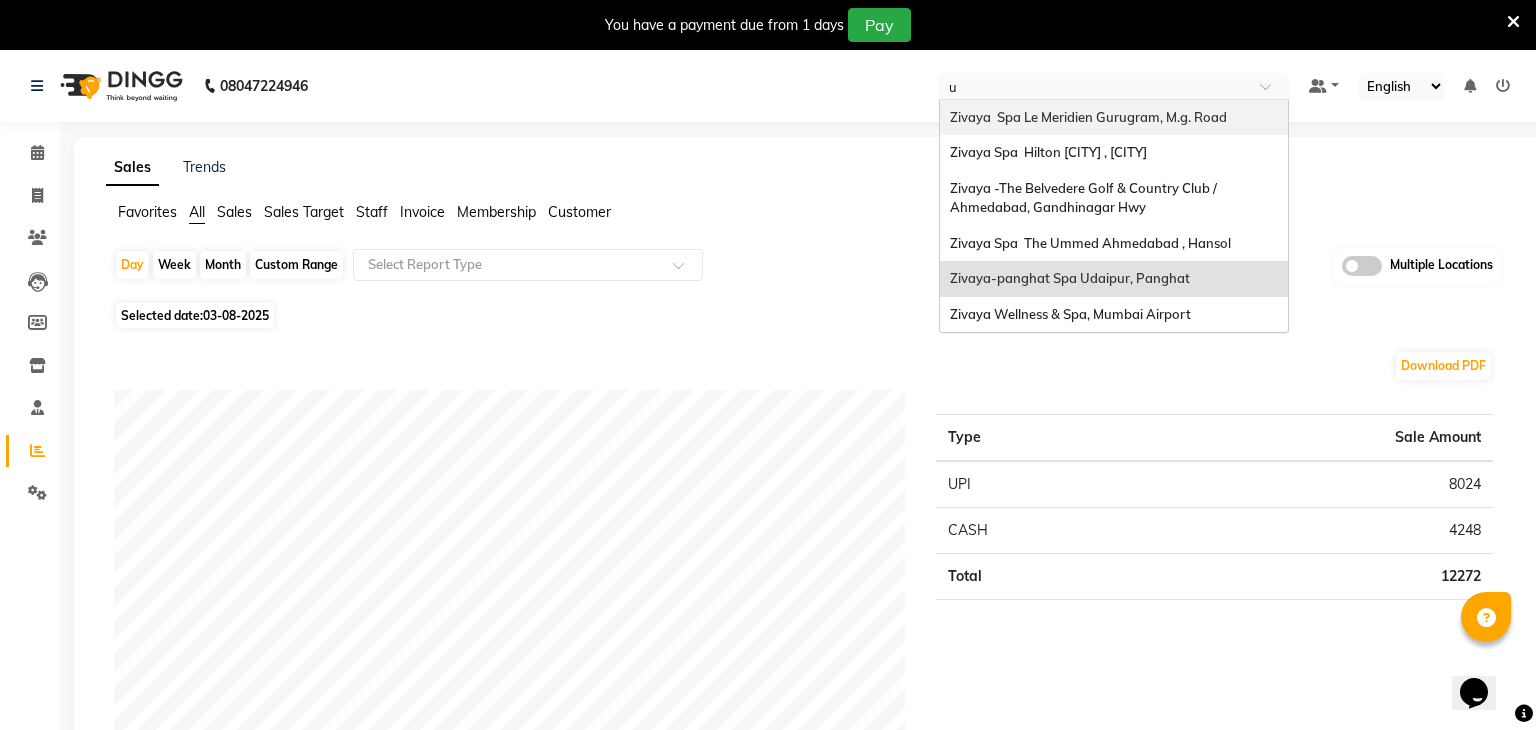 scroll, scrollTop: 0, scrollLeft: 0, axis: both 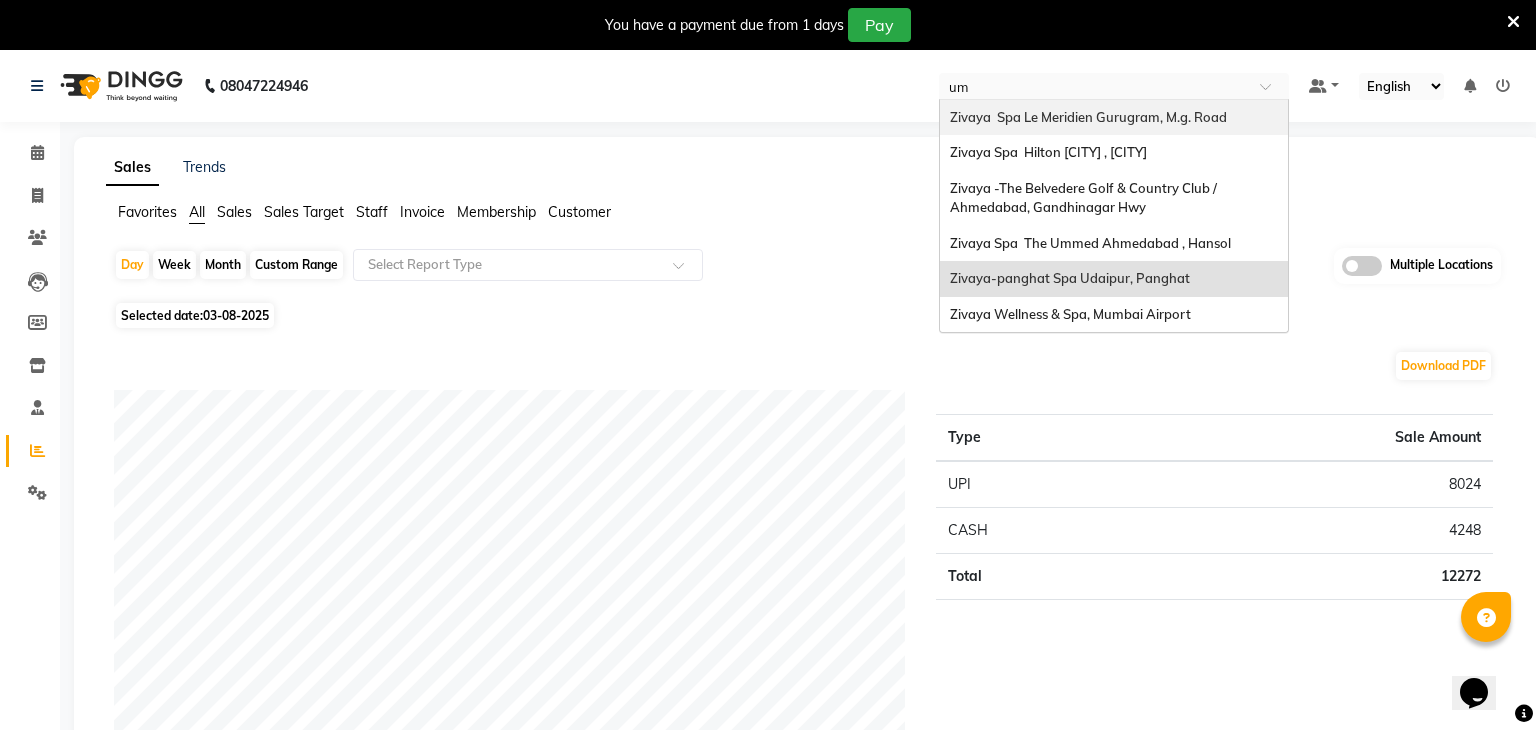 type on "umm" 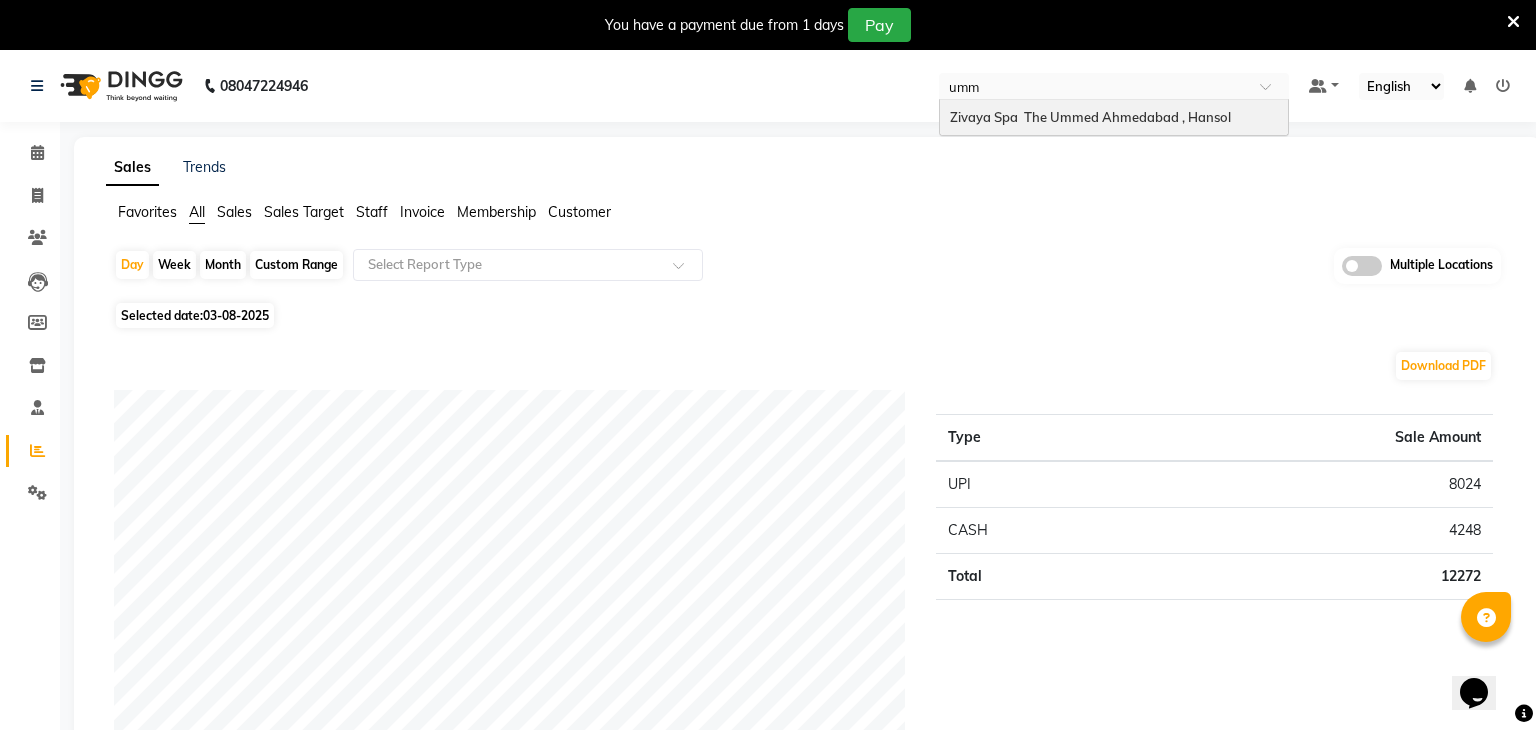 drag, startPoint x: 1055, startPoint y: 125, endPoint x: 959, endPoint y: 198, distance: 120.60265 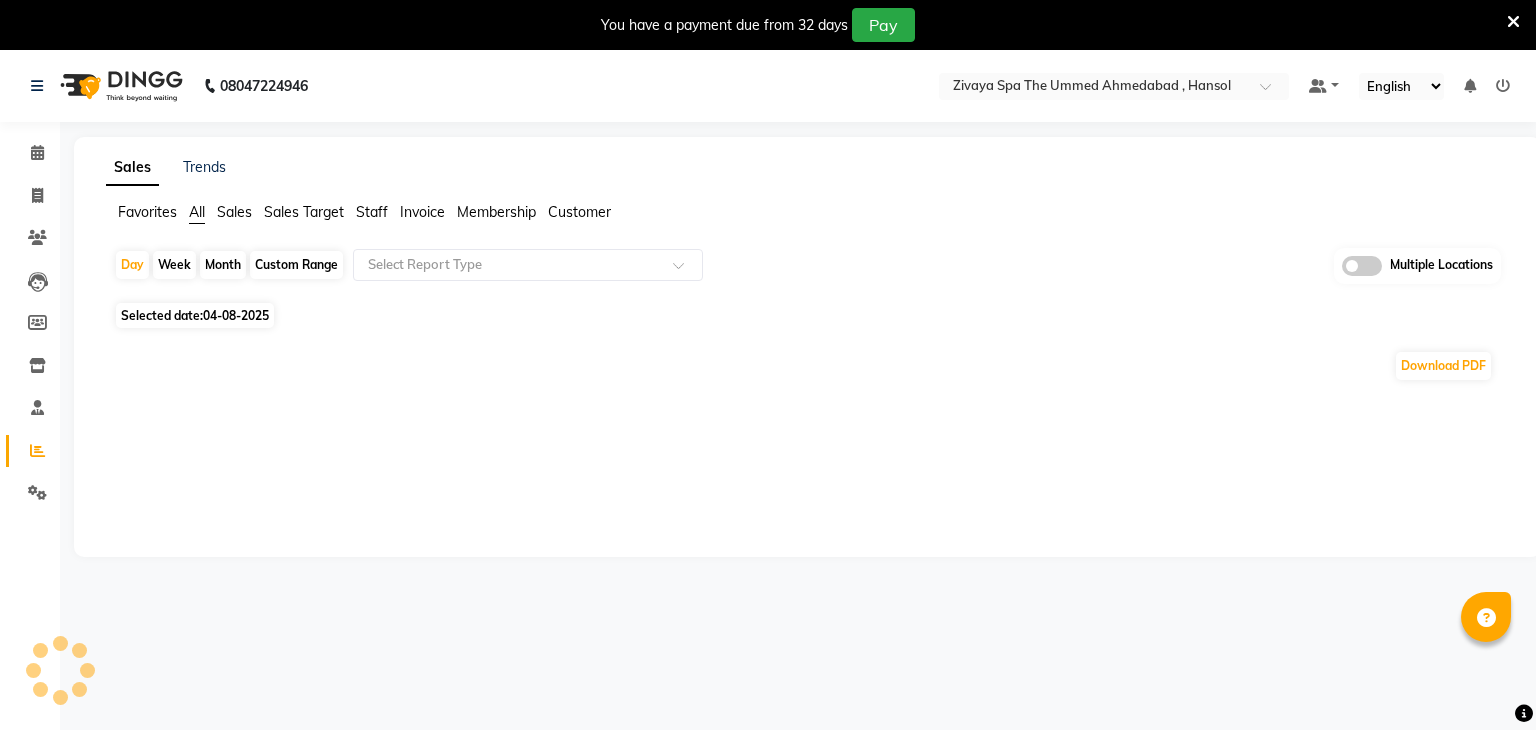 scroll, scrollTop: 0, scrollLeft: 0, axis: both 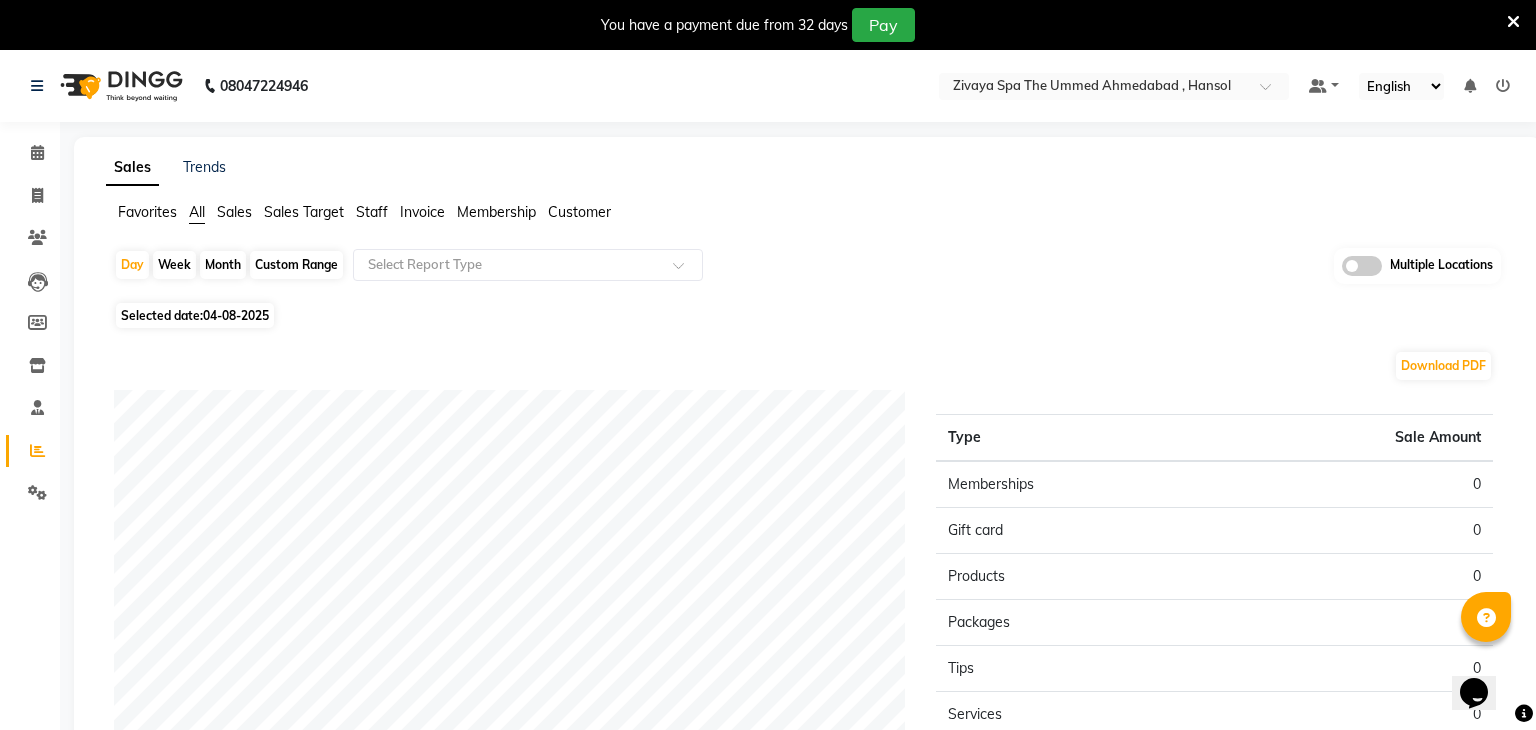 click on "04-08-2025" 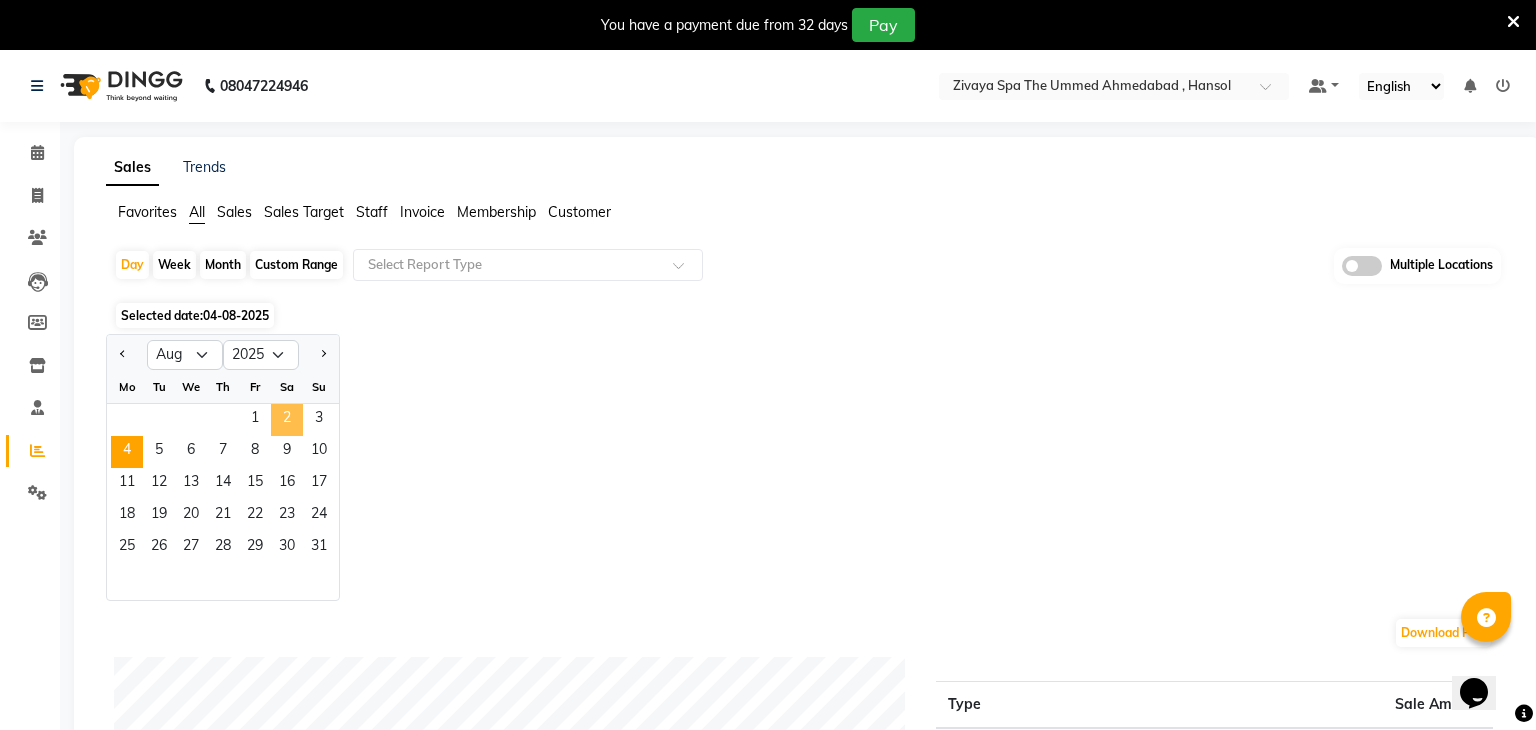 click on "2" 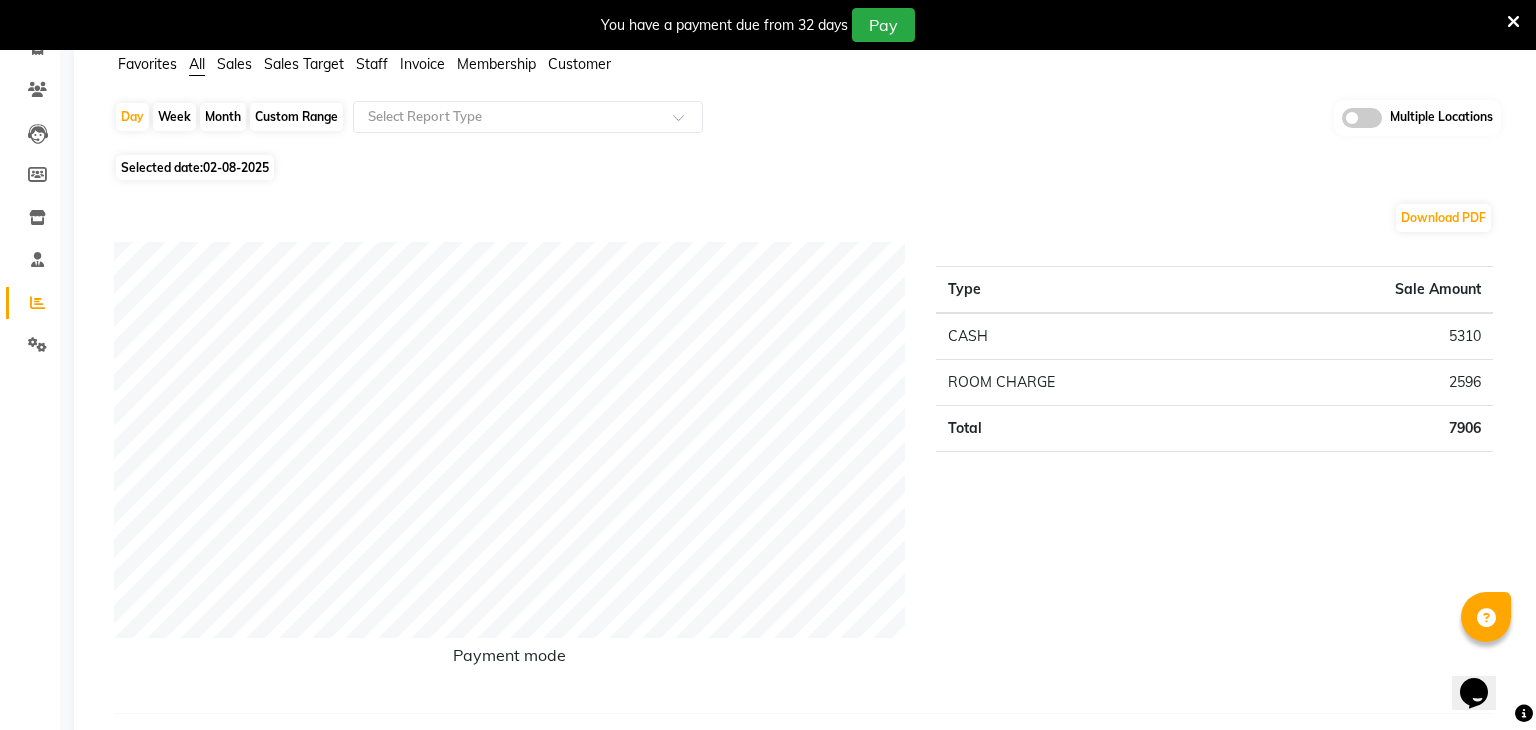 scroll, scrollTop: 0, scrollLeft: 0, axis: both 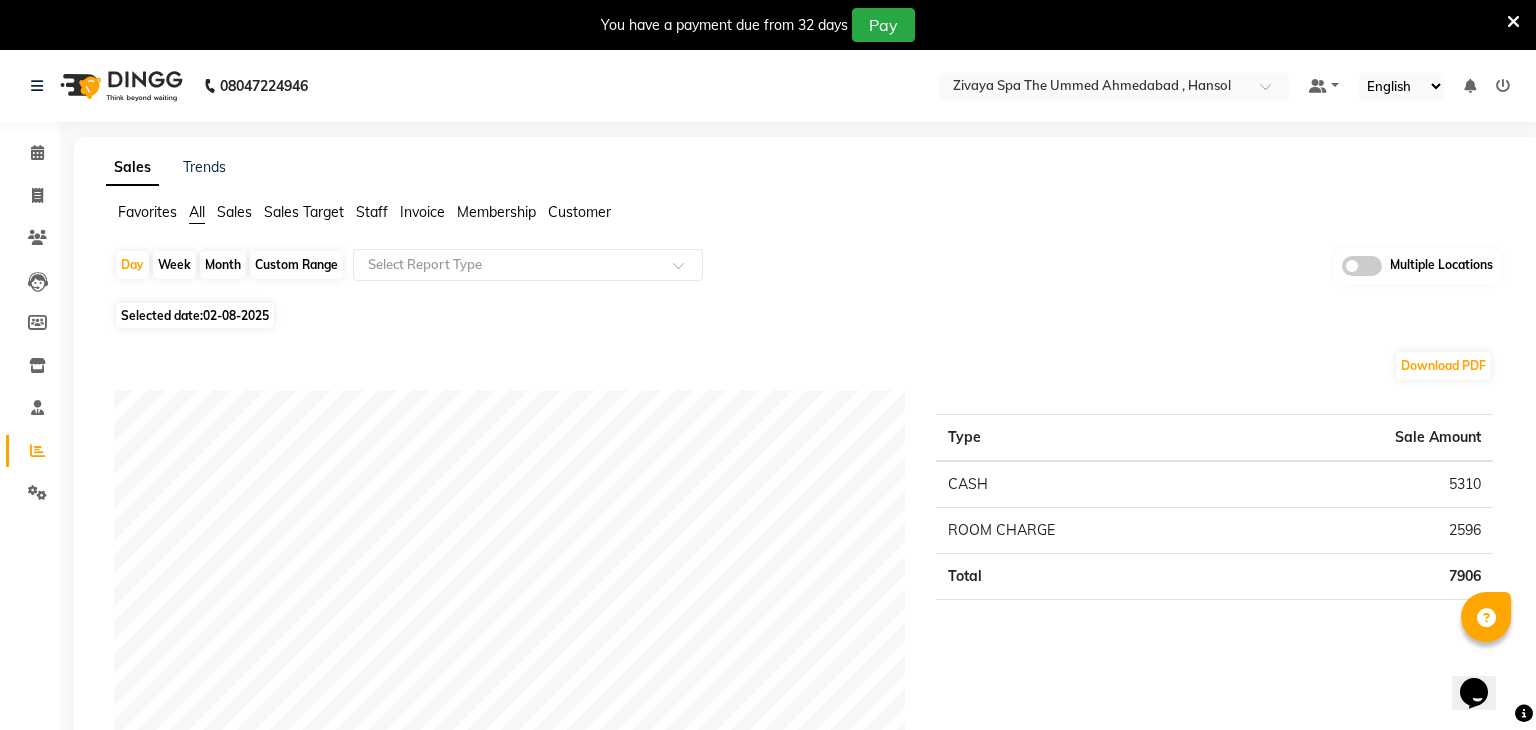 click on "02-08-2025" 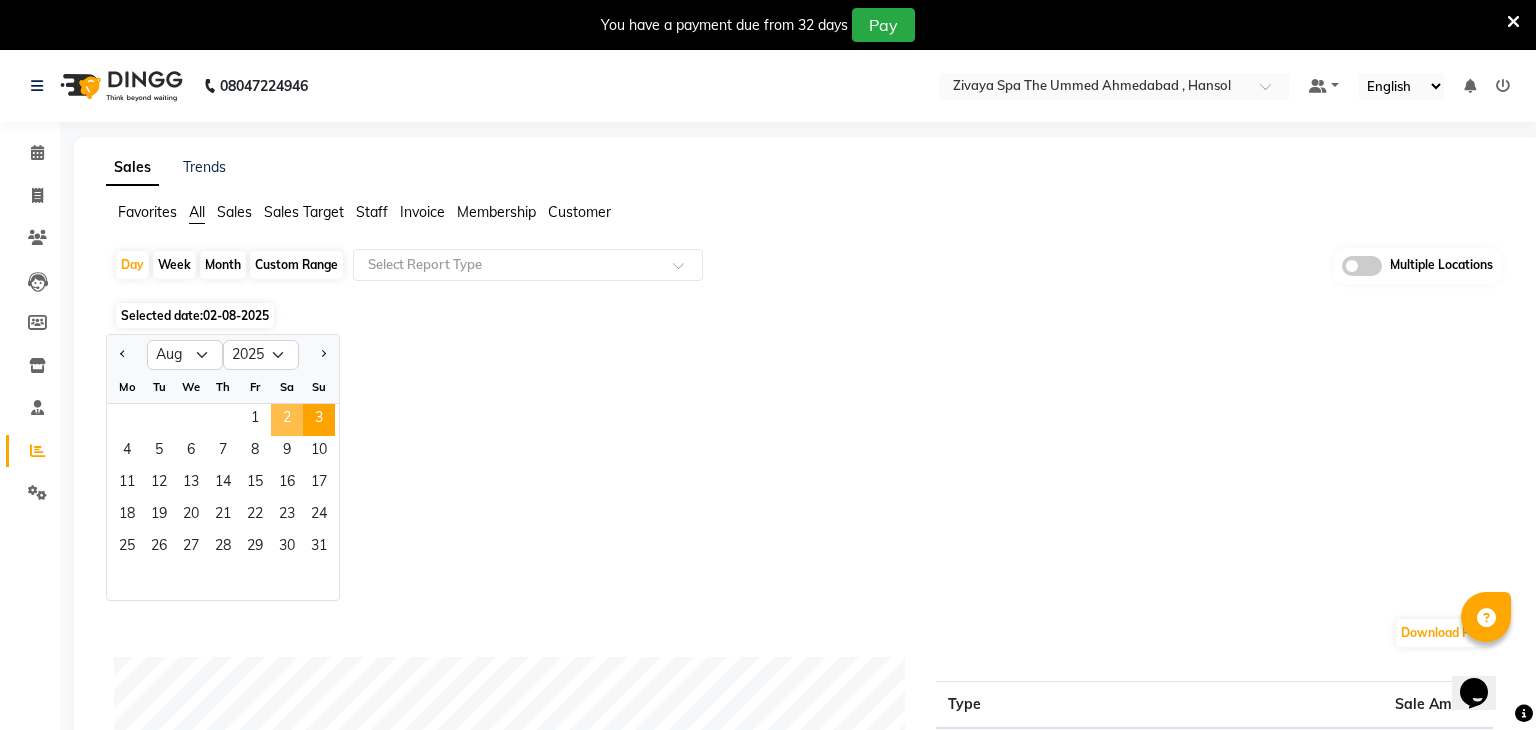 click on "3" 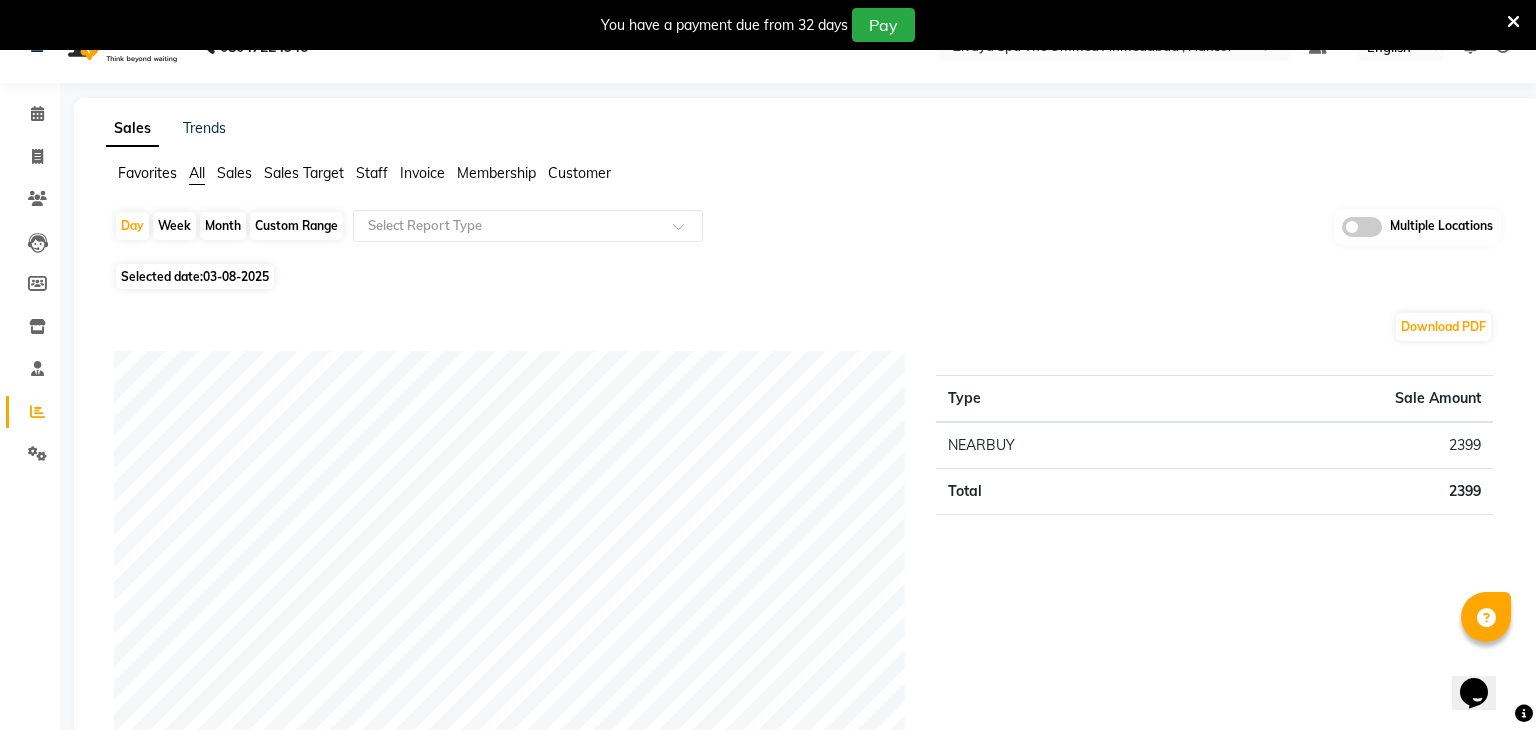 scroll, scrollTop: 0, scrollLeft: 0, axis: both 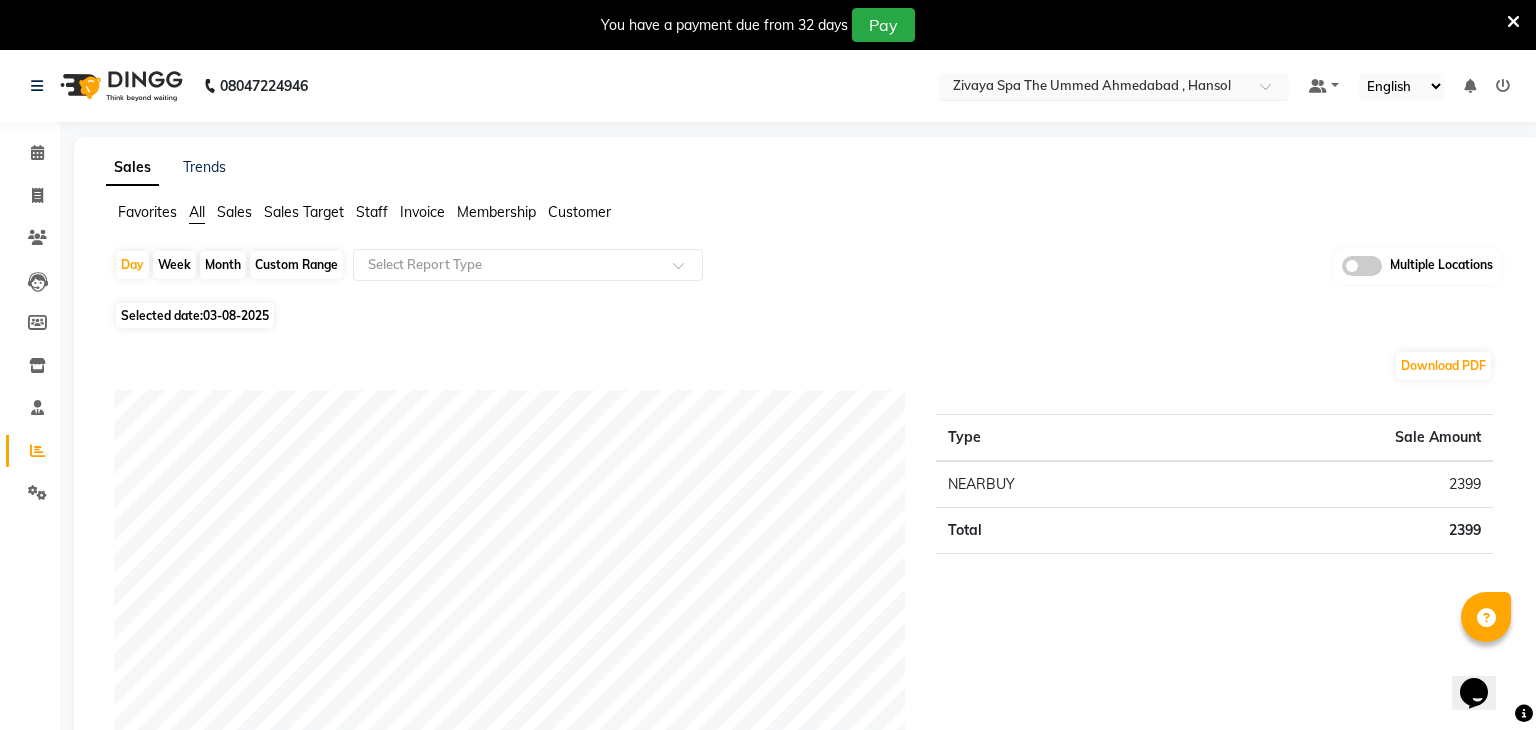 click at bounding box center (1094, 88) 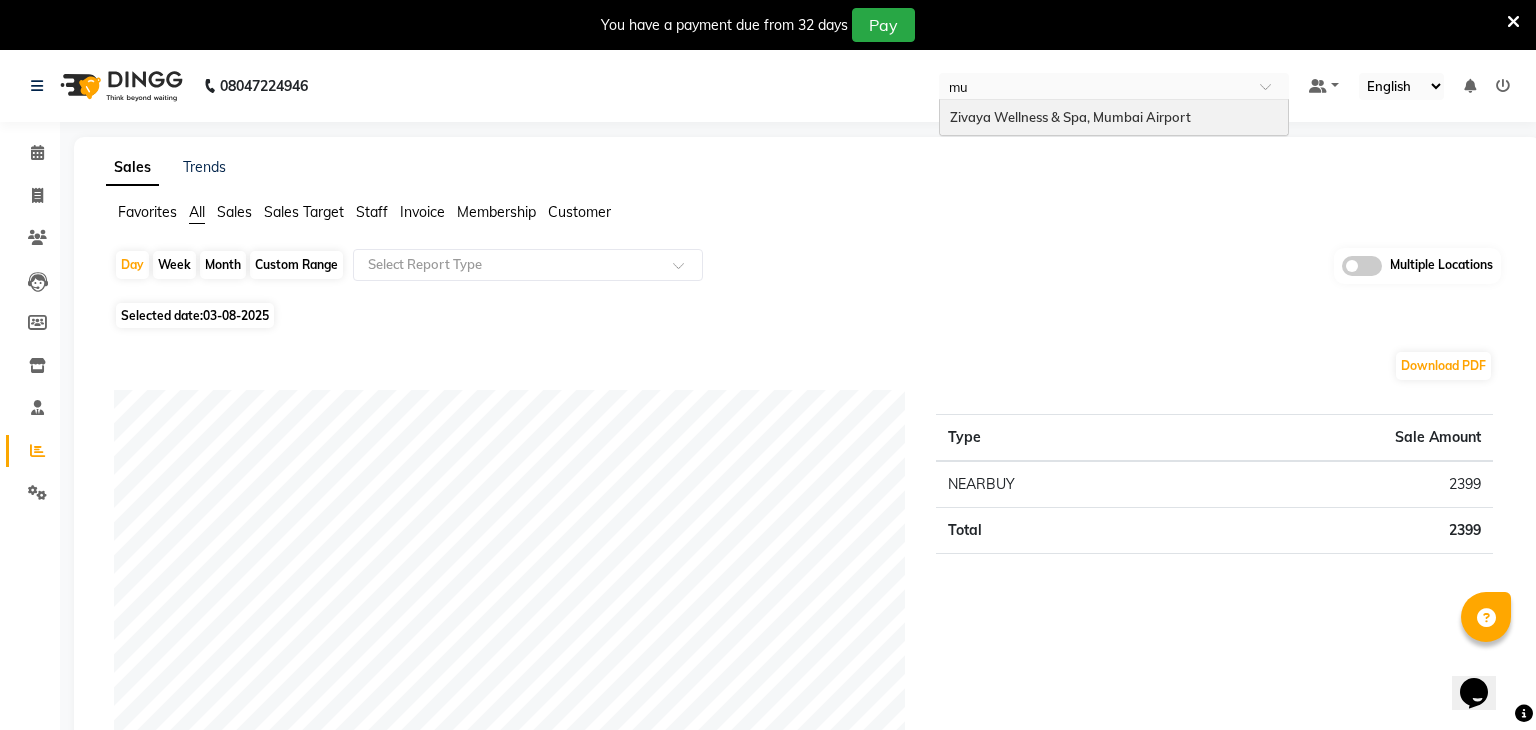scroll, scrollTop: 0, scrollLeft: 0, axis: both 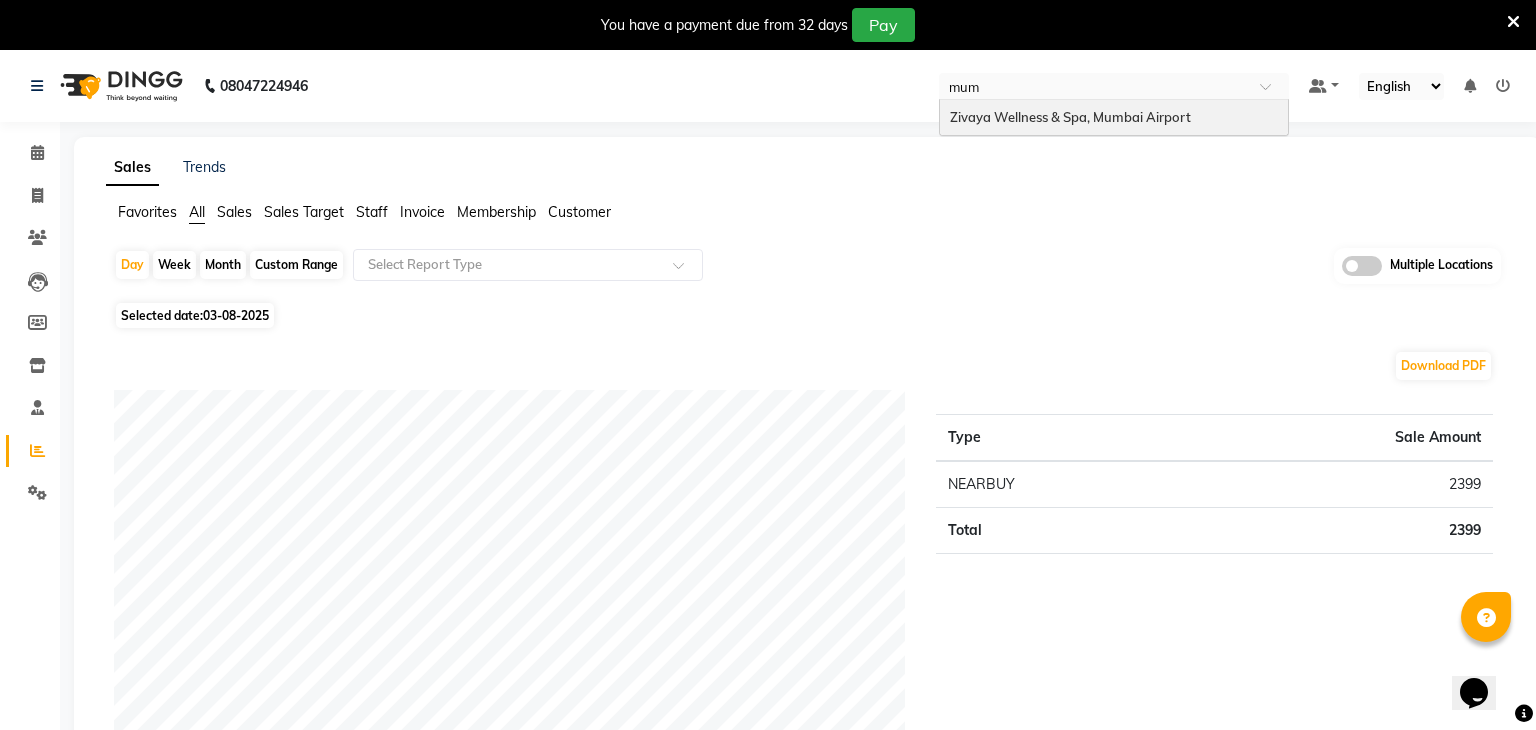 click on "Zivaya Wellness & Spa, Mumbai Airport" at bounding box center (1070, 117) 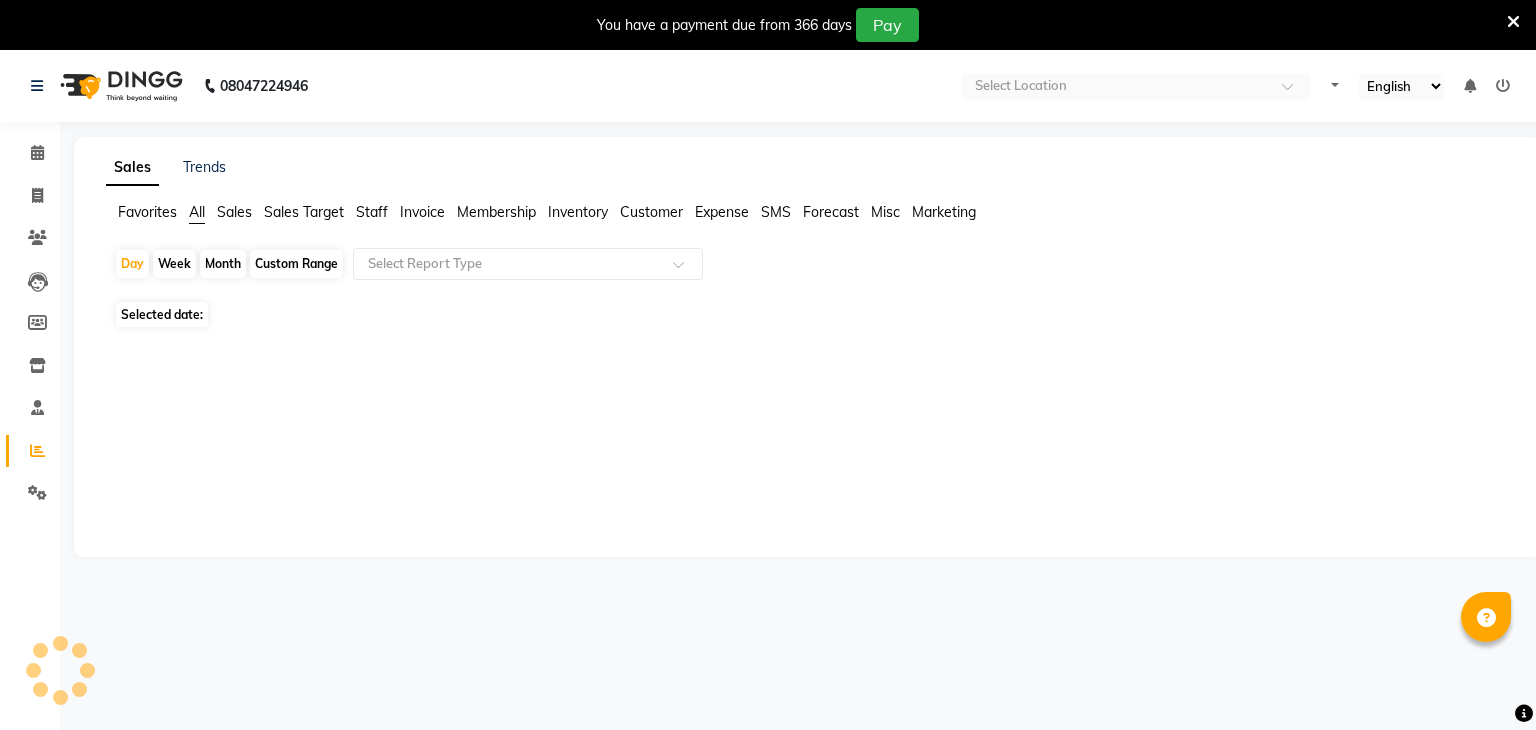 scroll, scrollTop: 0, scrollLeft: 0, axis: both 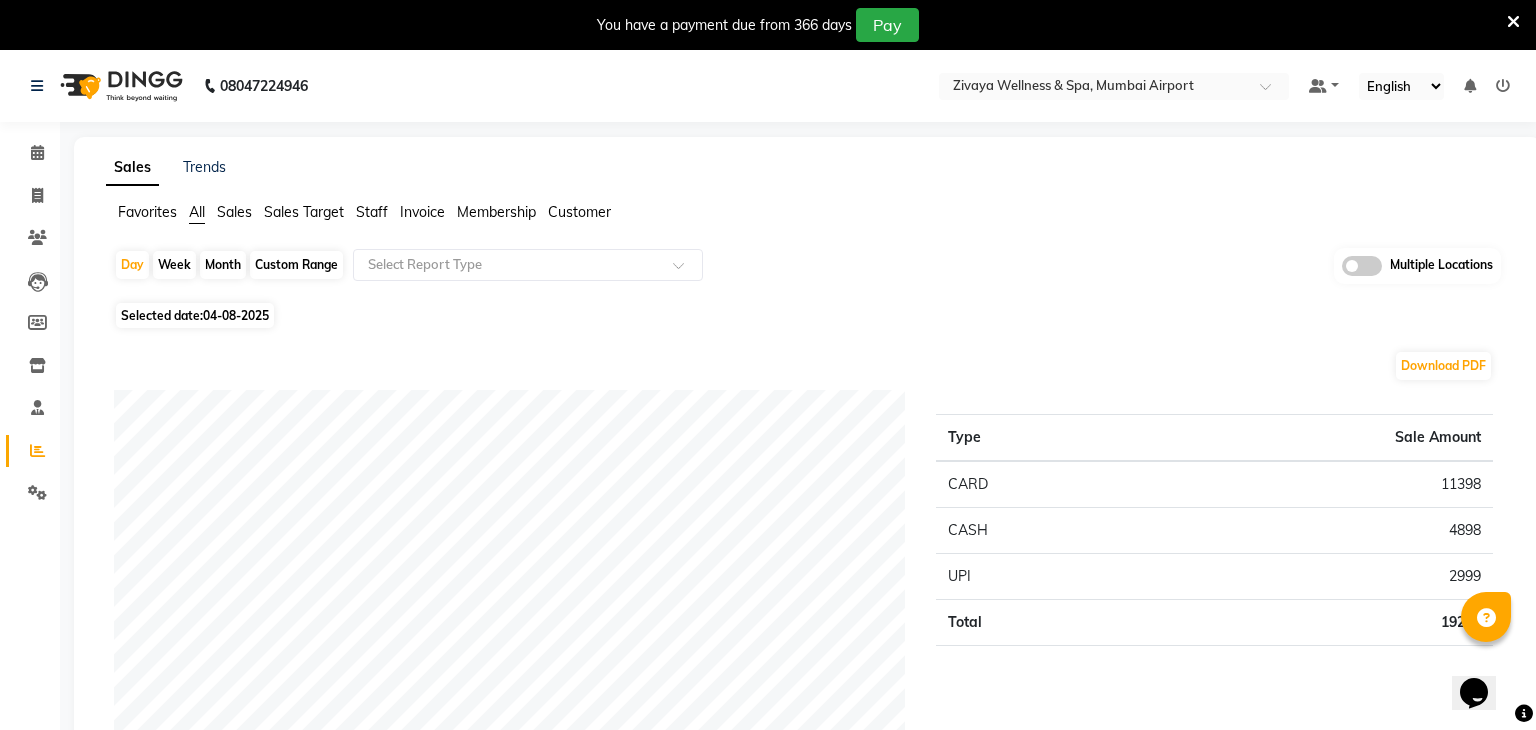 click on "Selected date:  04-08-2025" 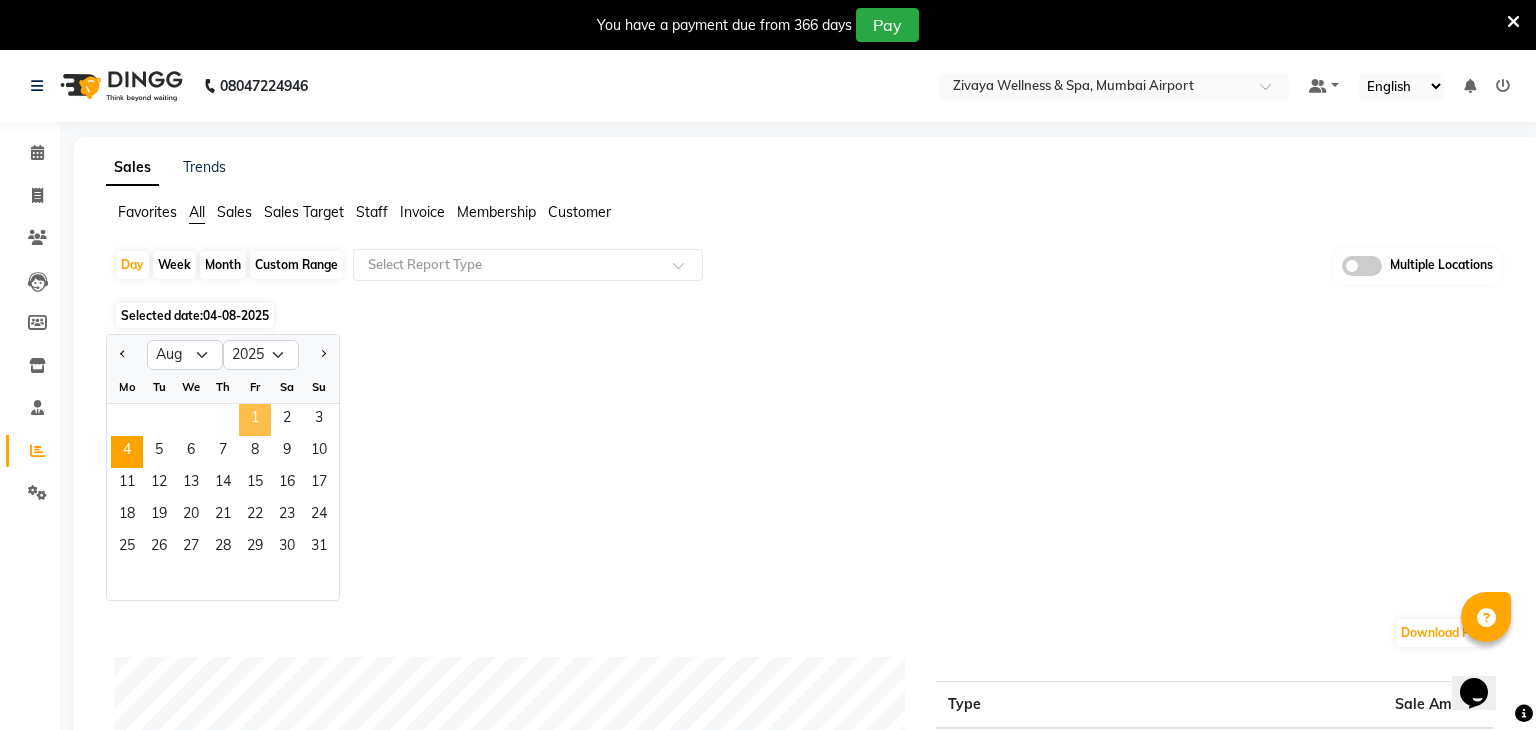 click on "1" 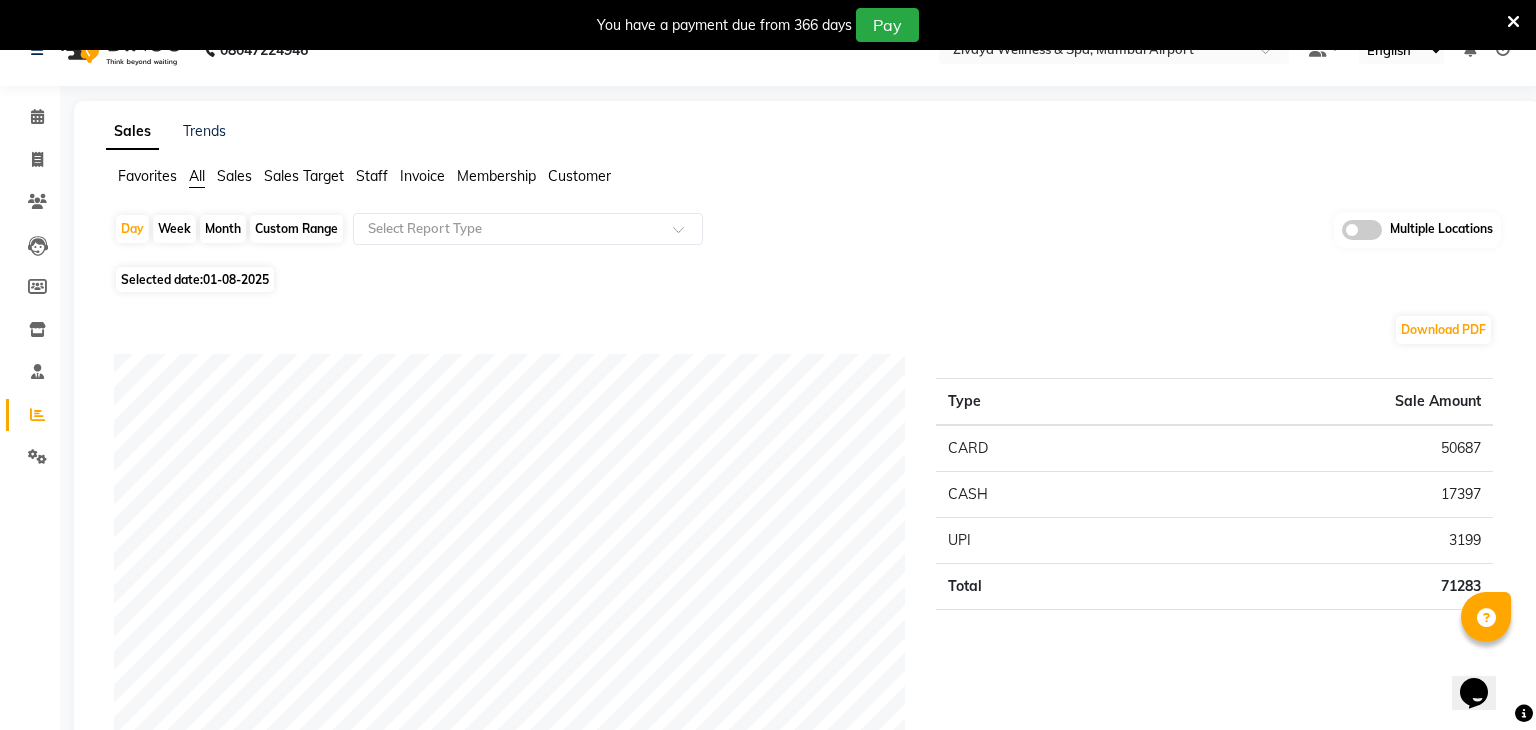 scroll, scrollTop: 40, scrollLeft: 0, axis: vertical 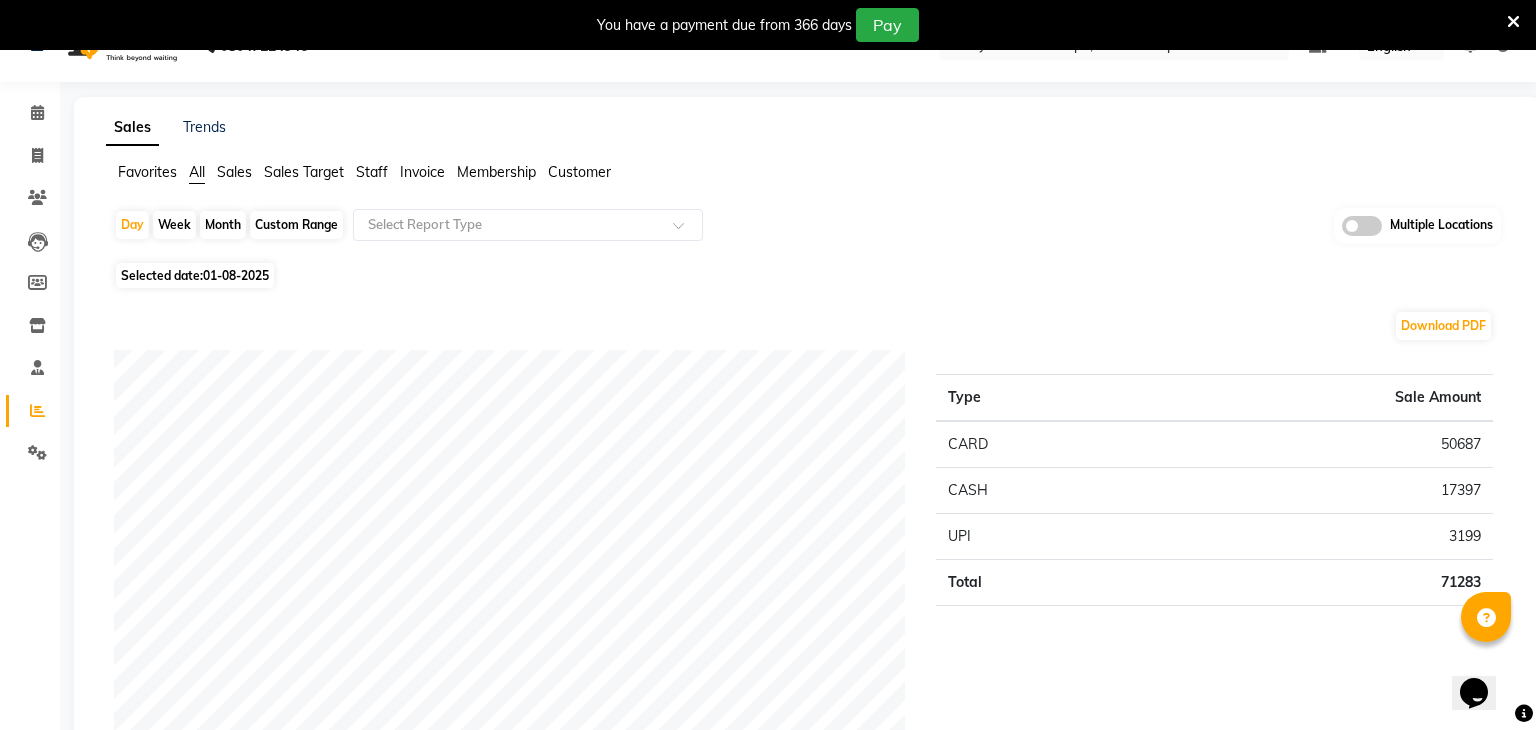 click on "01-08-2025" 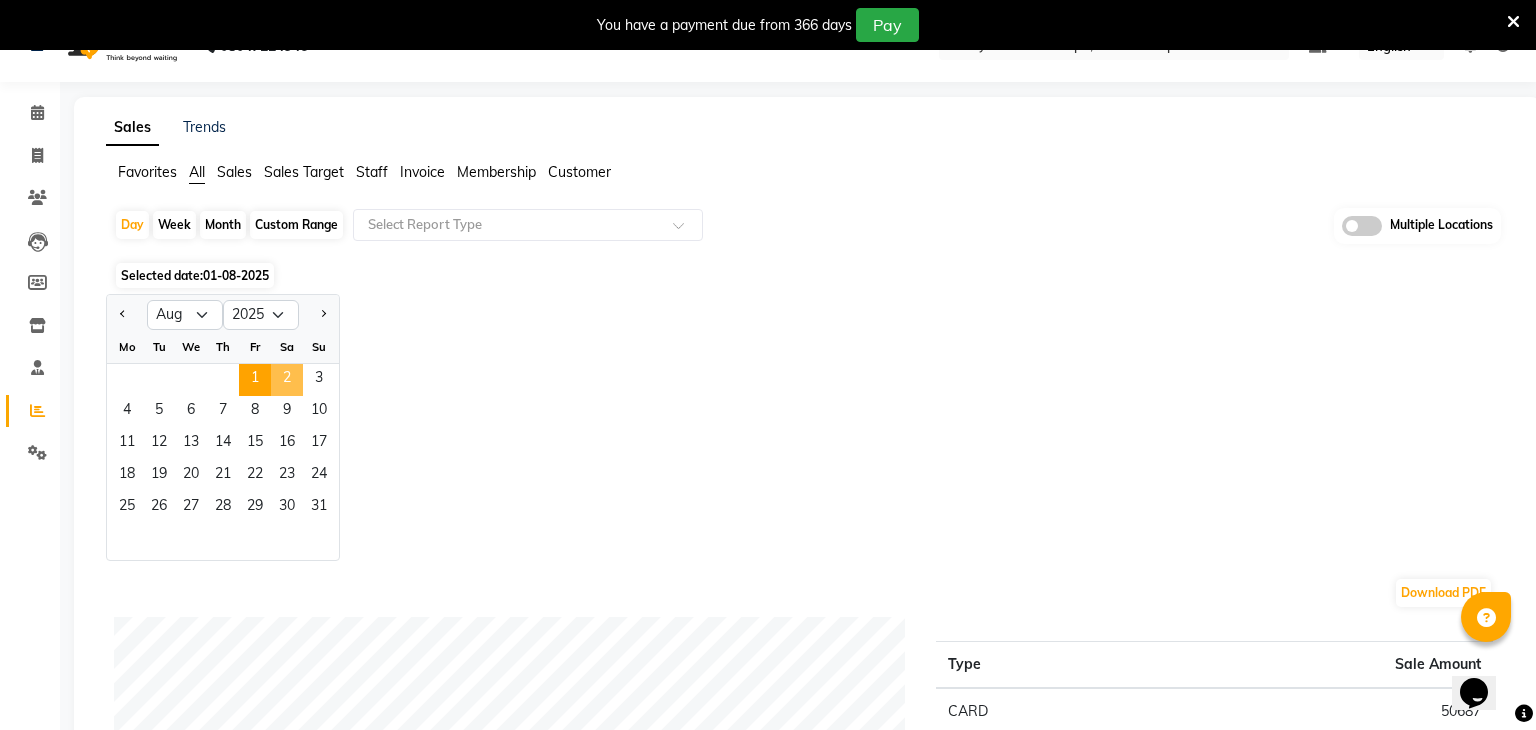 click on "2" 